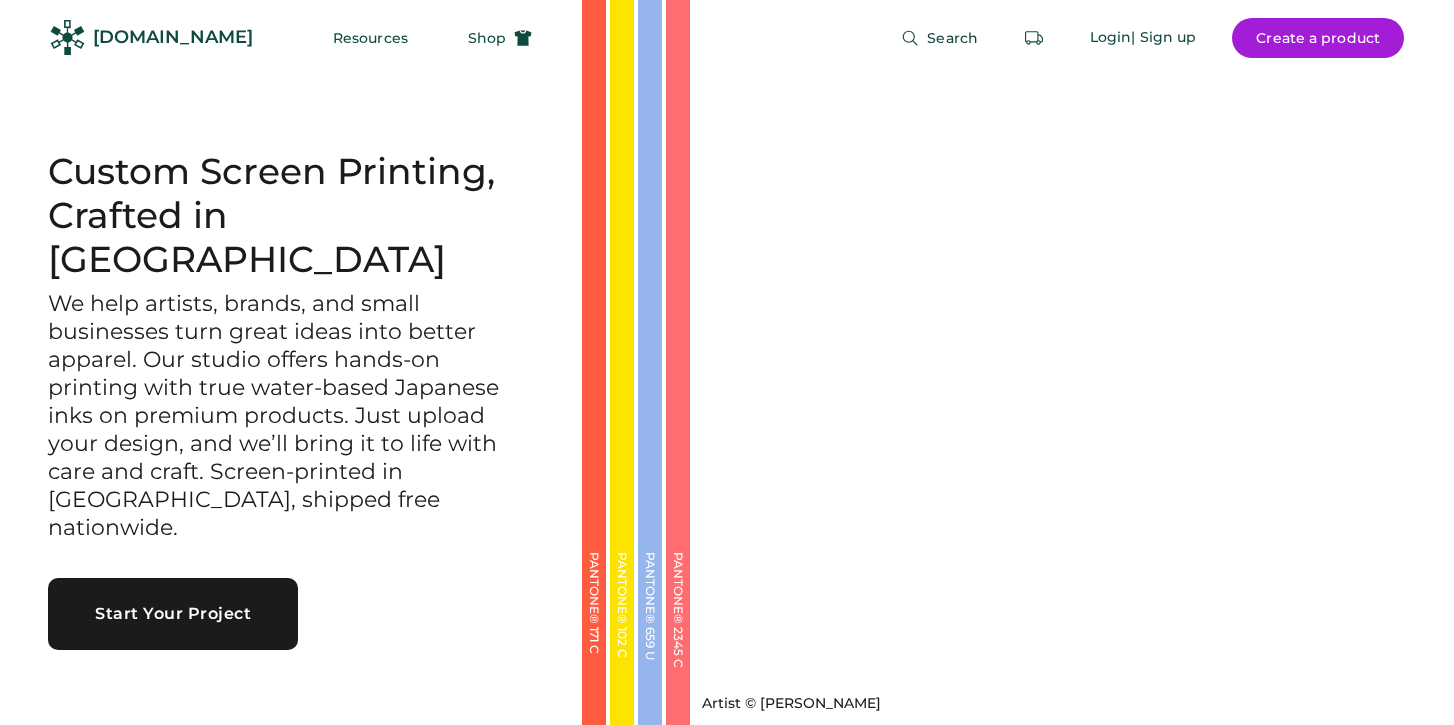 scroll, scrollTop: 0, scrollLeft: 0, axis: both 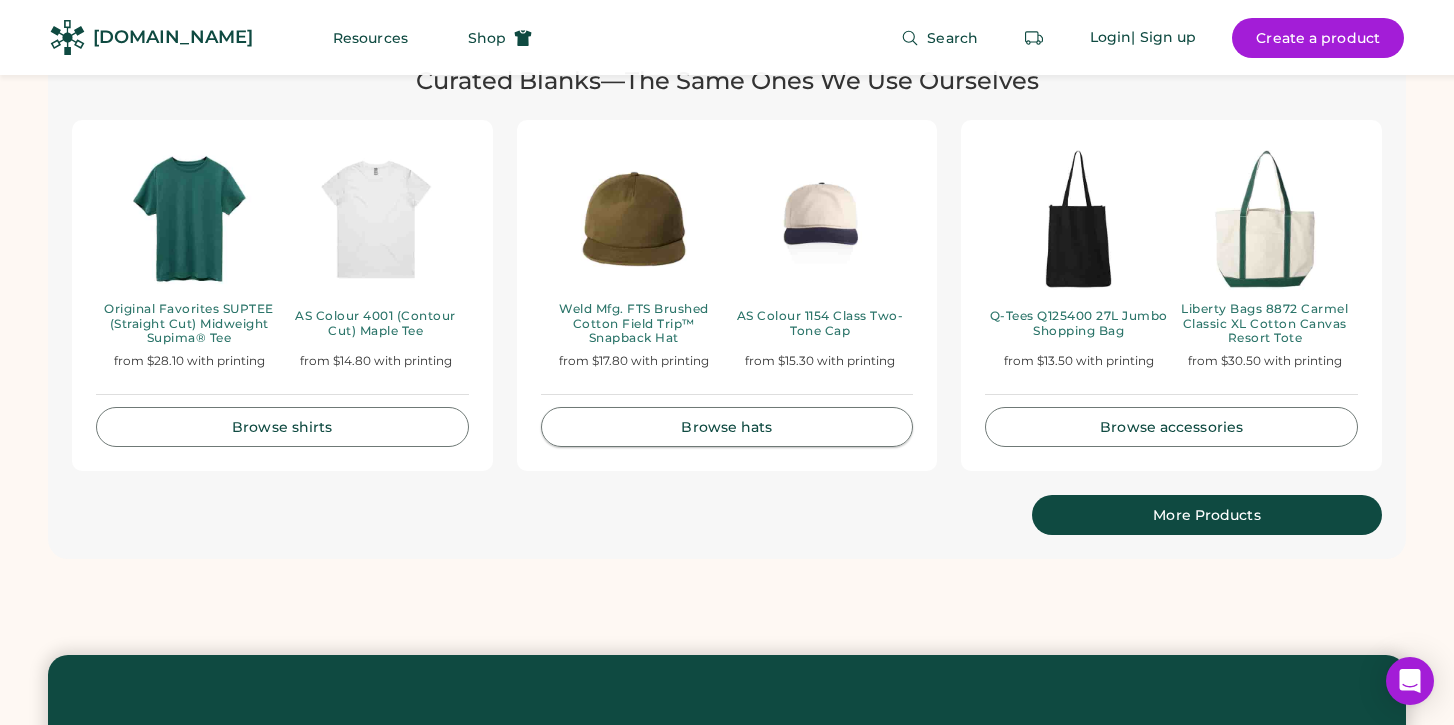 click on "Browse hats" at bounding box center [727, 427] 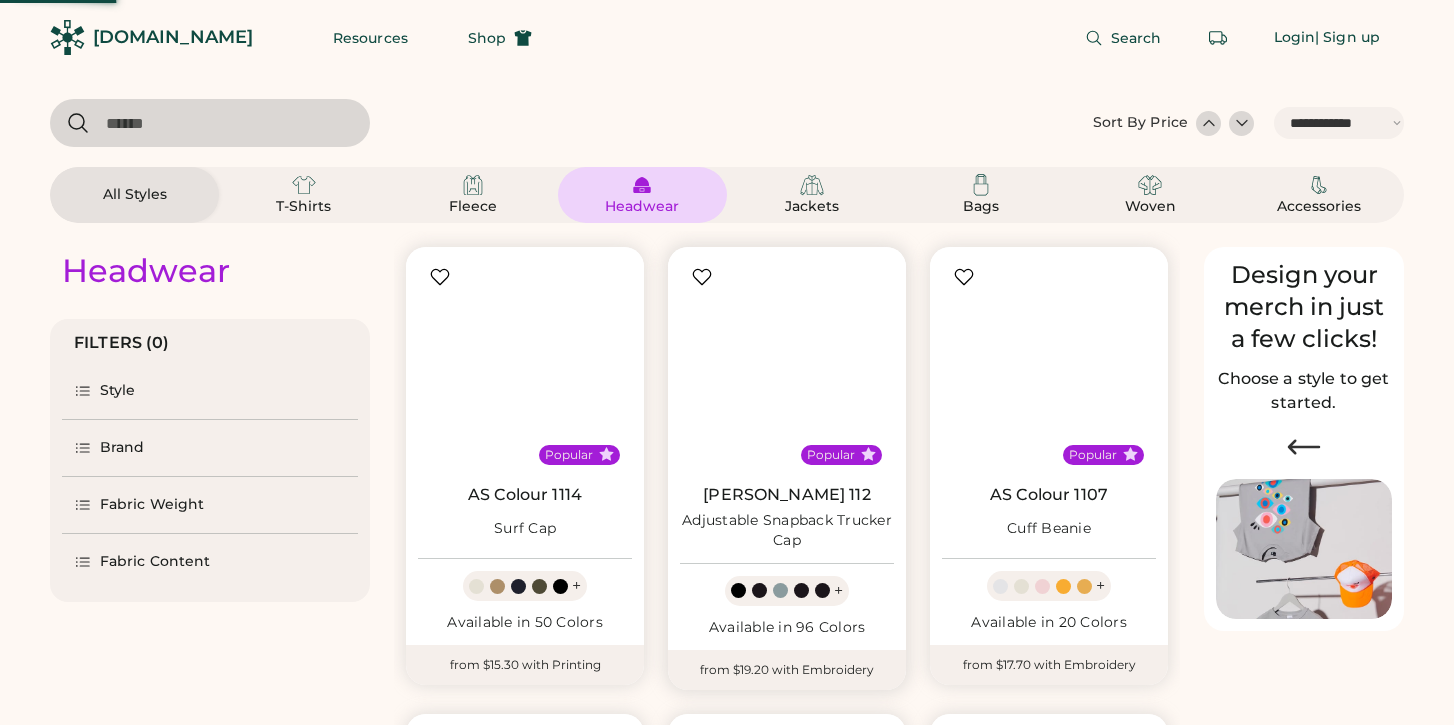 select on "*****" 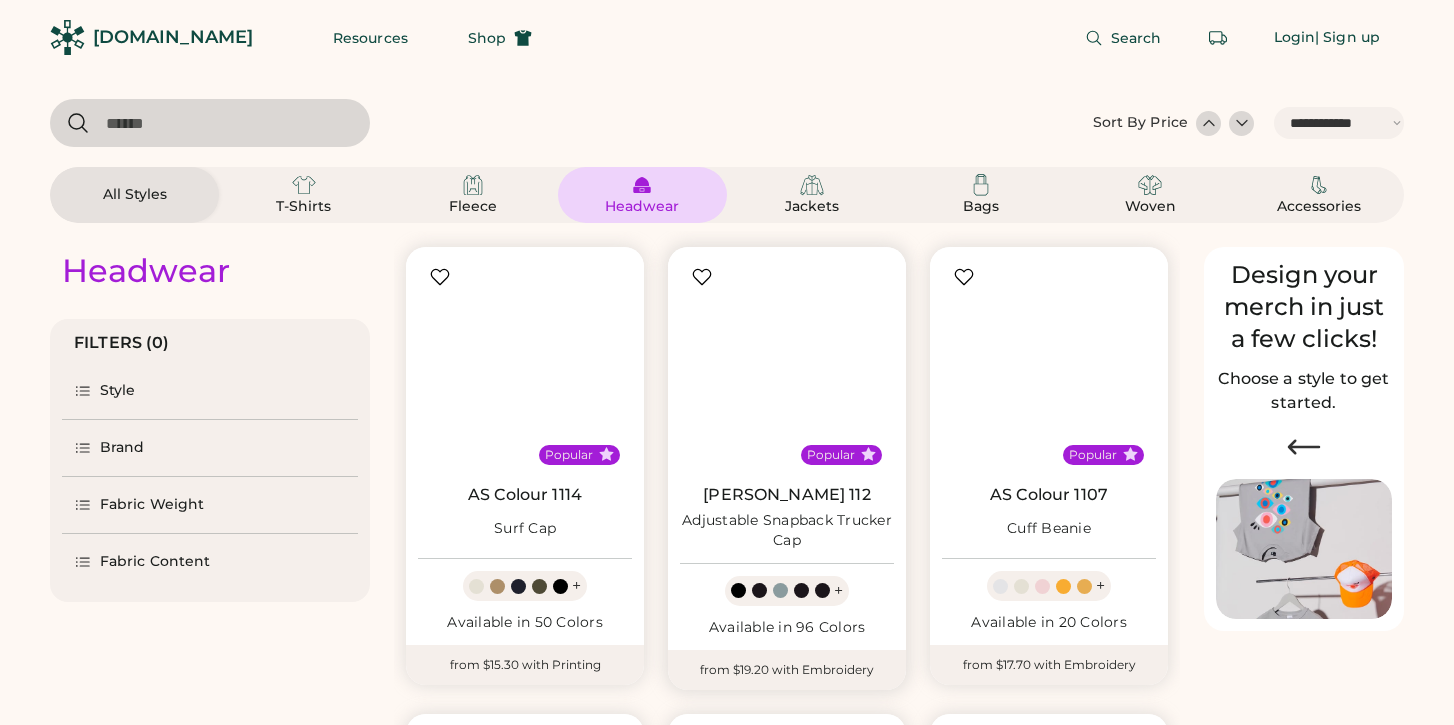scroll, scrollTop: 0, scrollLeft: 0, axis: both 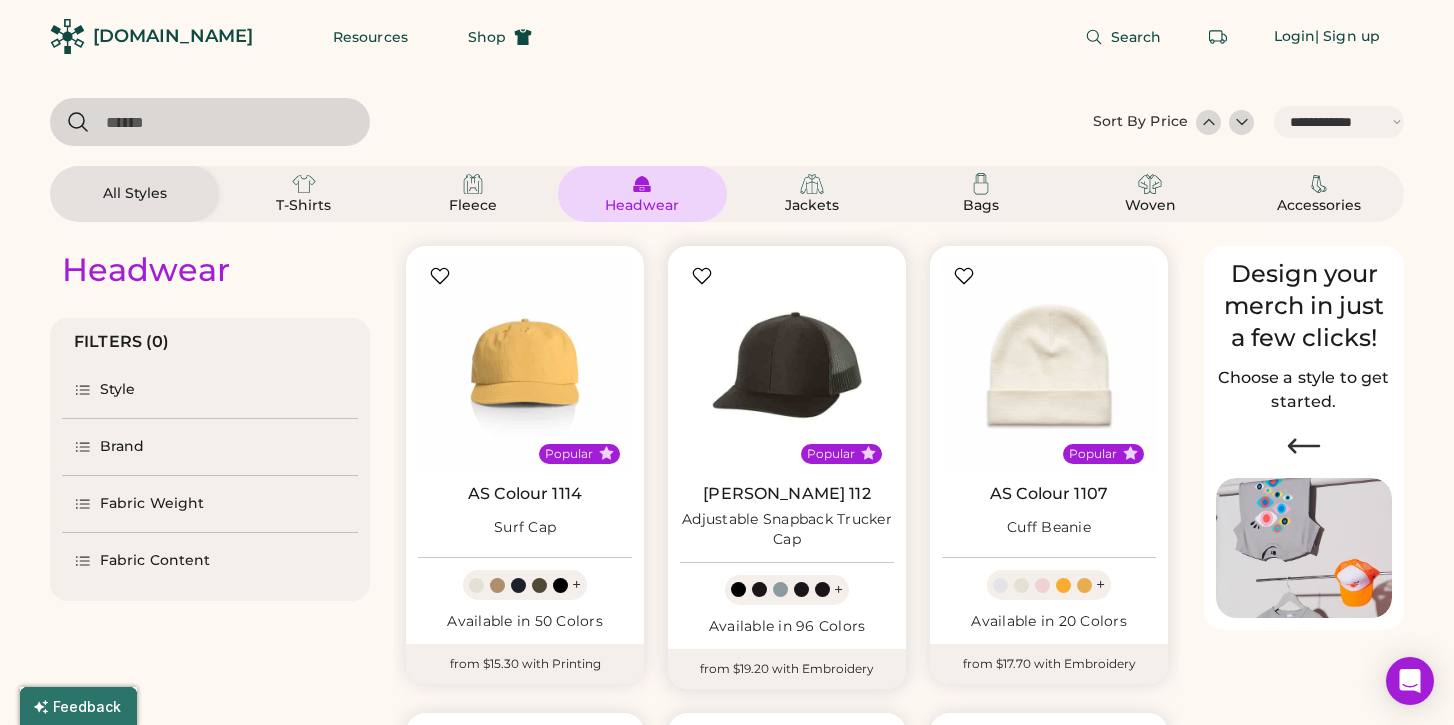 select on "*****" 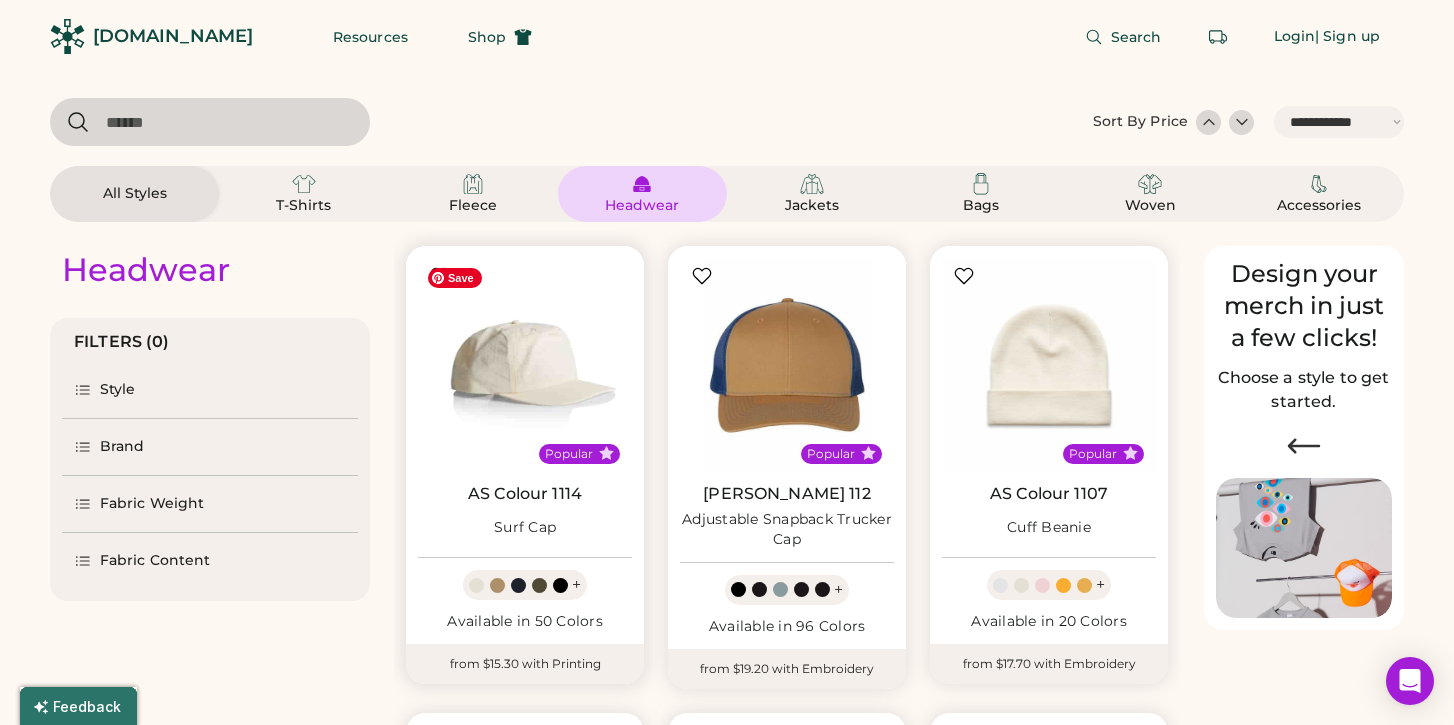 click at bounding box center (525, 365) 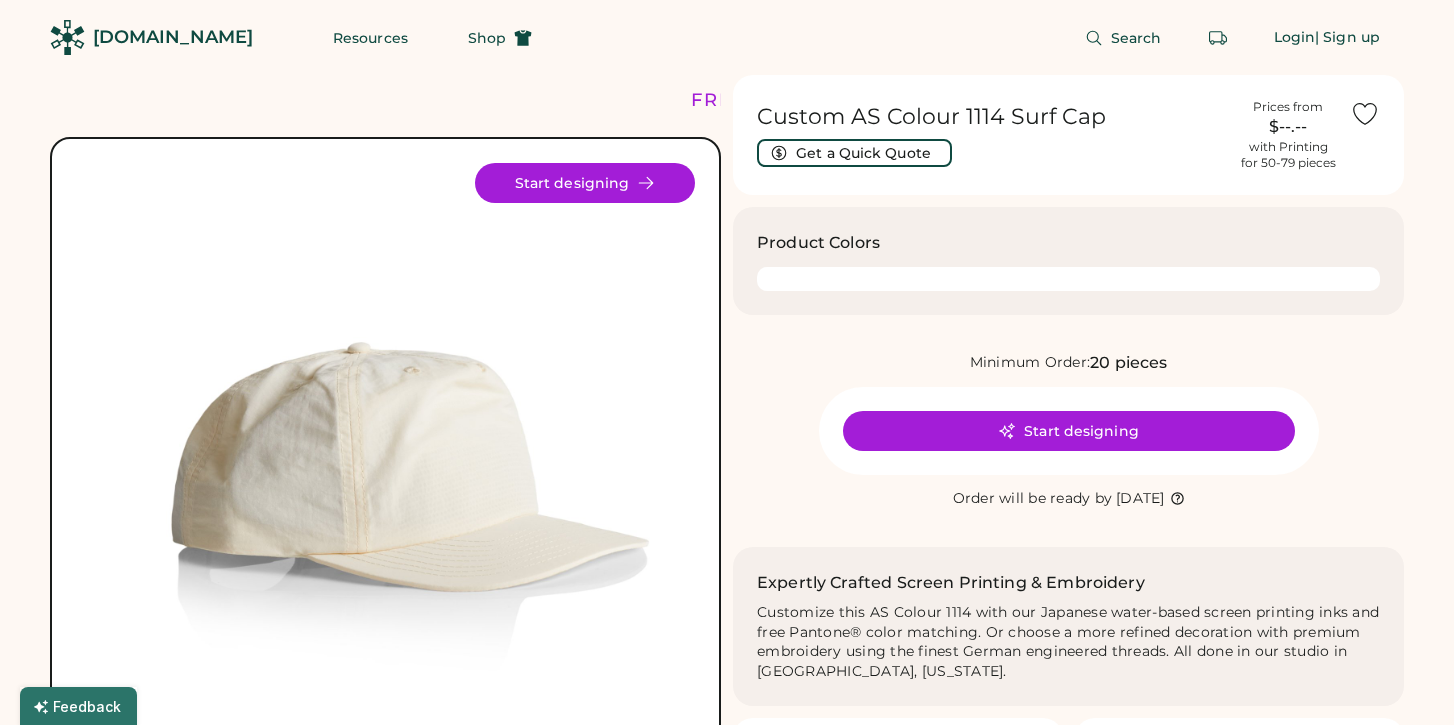 scroll, scrollTop: 0, scrollLeft: 0, axis: both 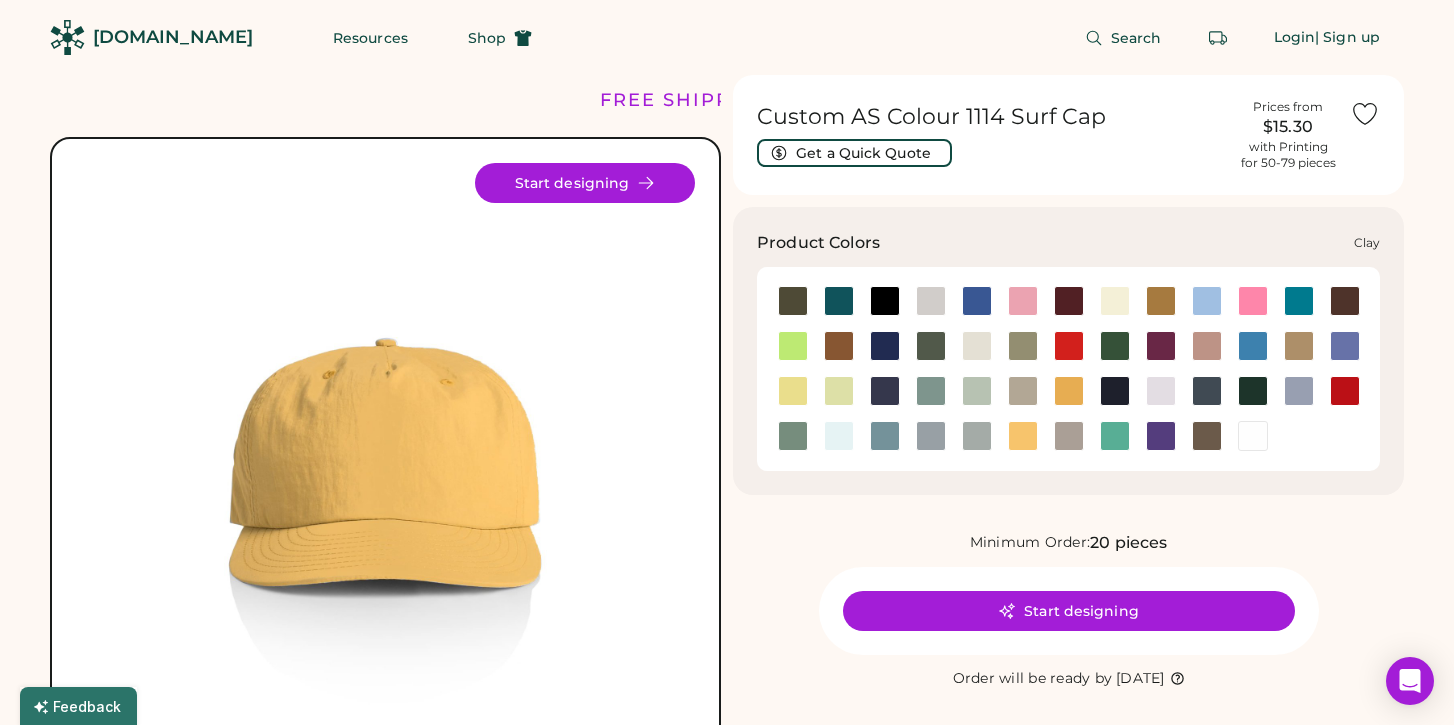 click at bounding box center [839, 346] 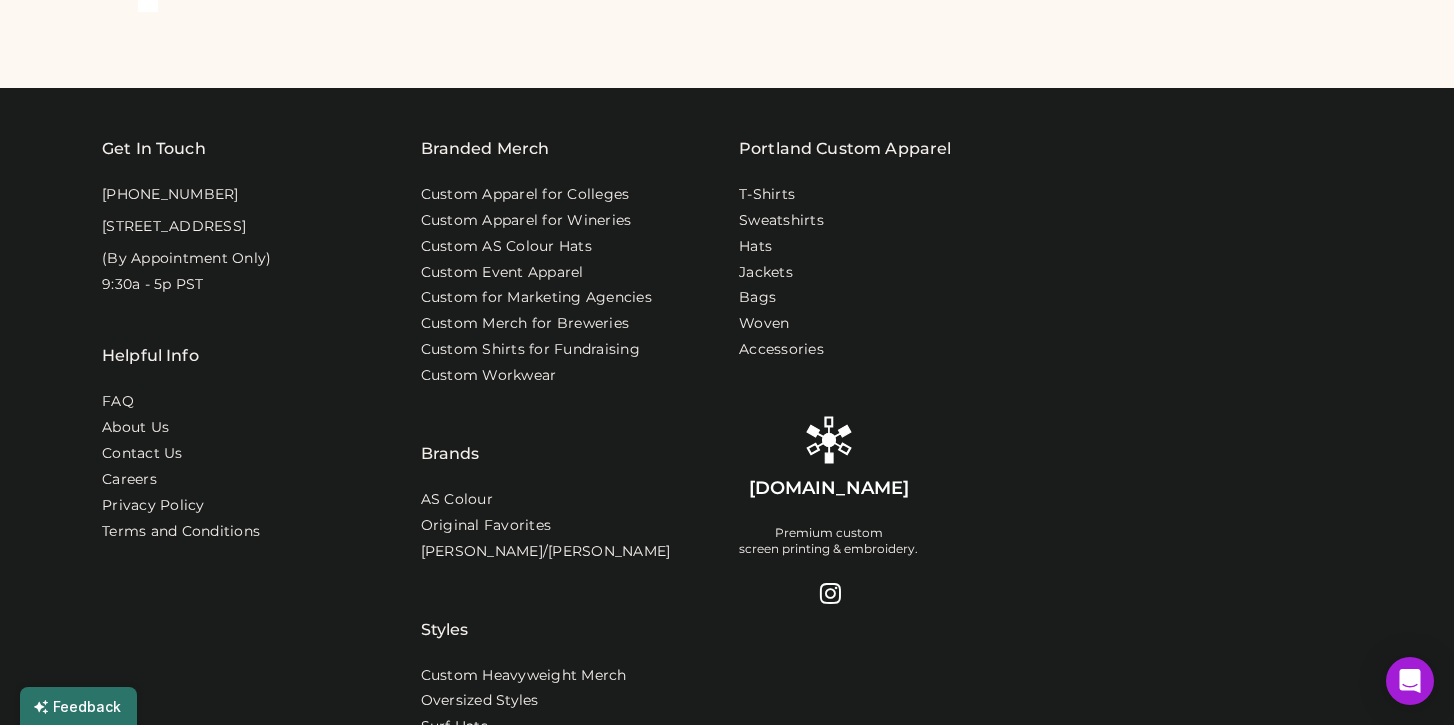 scroll, scrollTop: 1880, scrollLeft: 0, axis: vertical 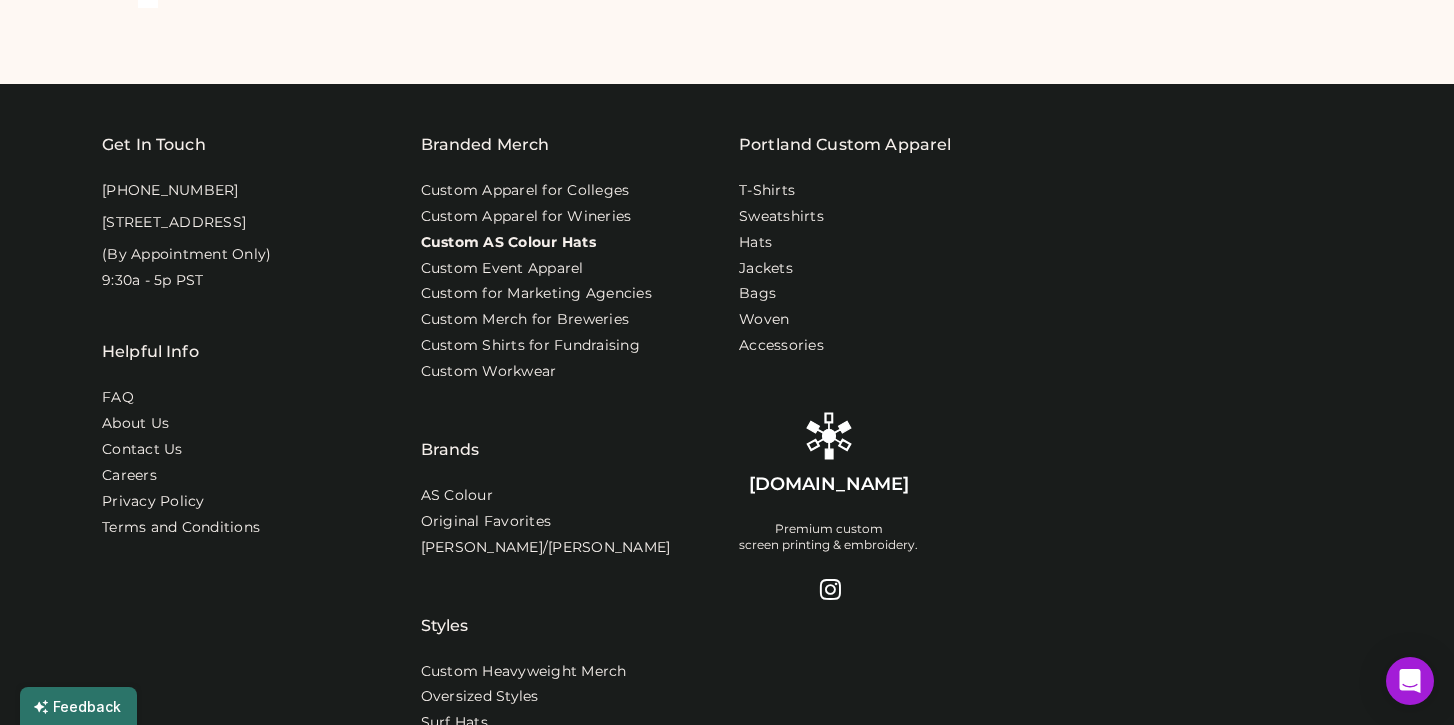click on "Custom AS Colour Hats" at bounding box center (508, 243) 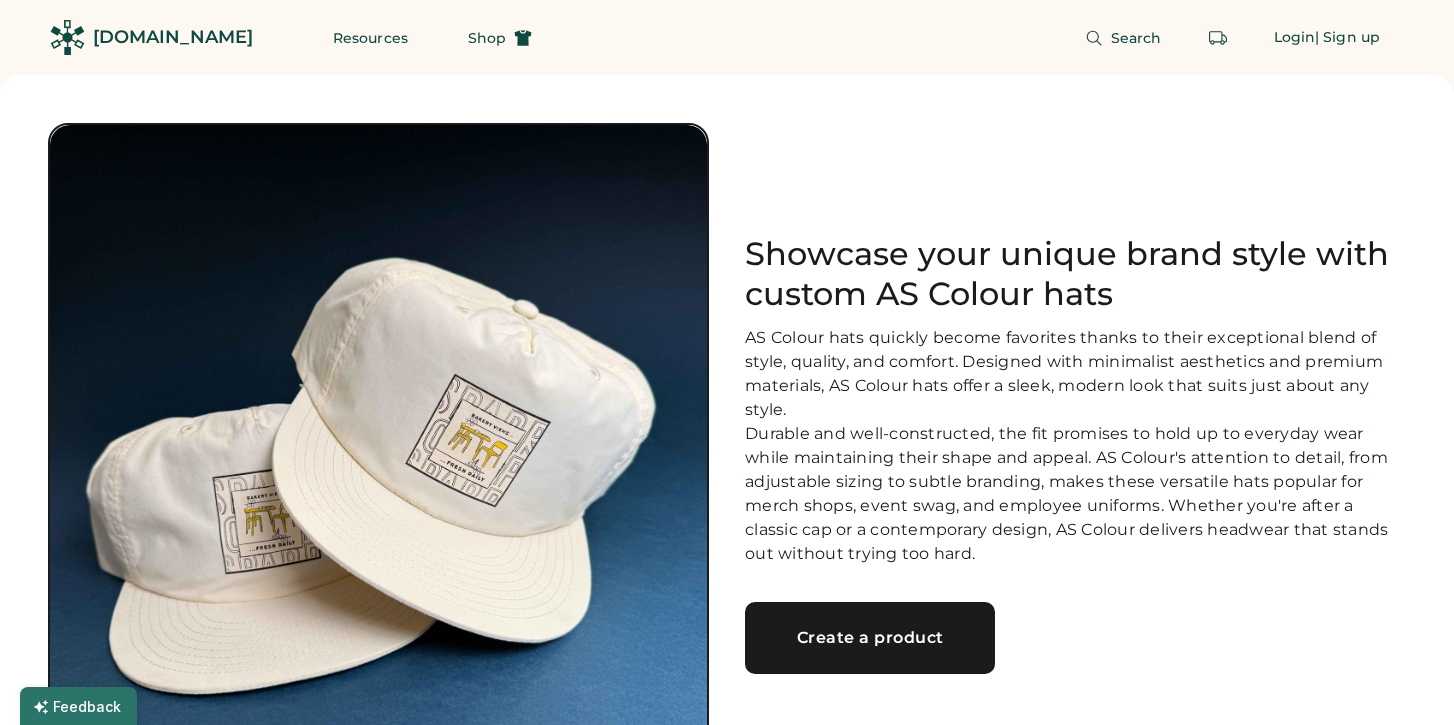 scroll, scrollTop: 0, scrollLeft: 0, axis: both 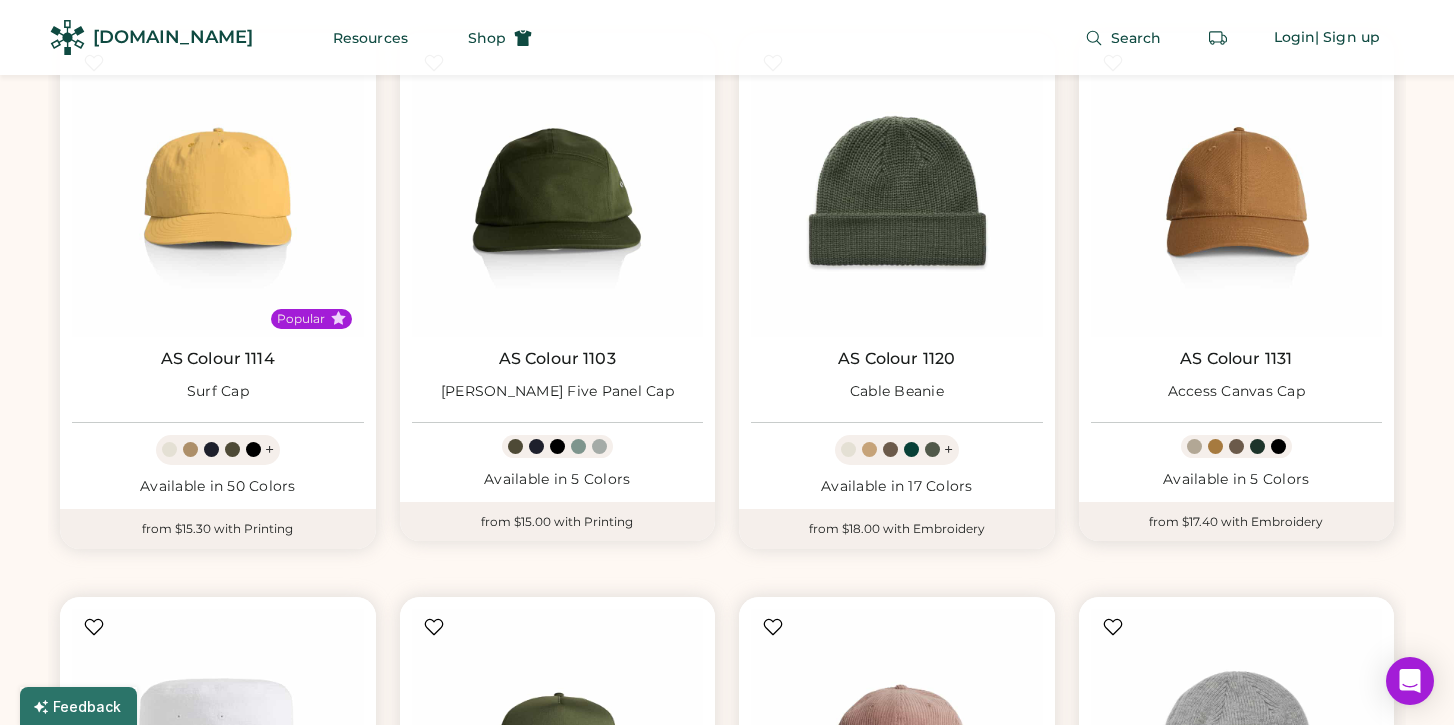 click on "AS Colour 1131 Access Canvas Cap
Available in 5 Colors" at bounding box center [1237, 267] 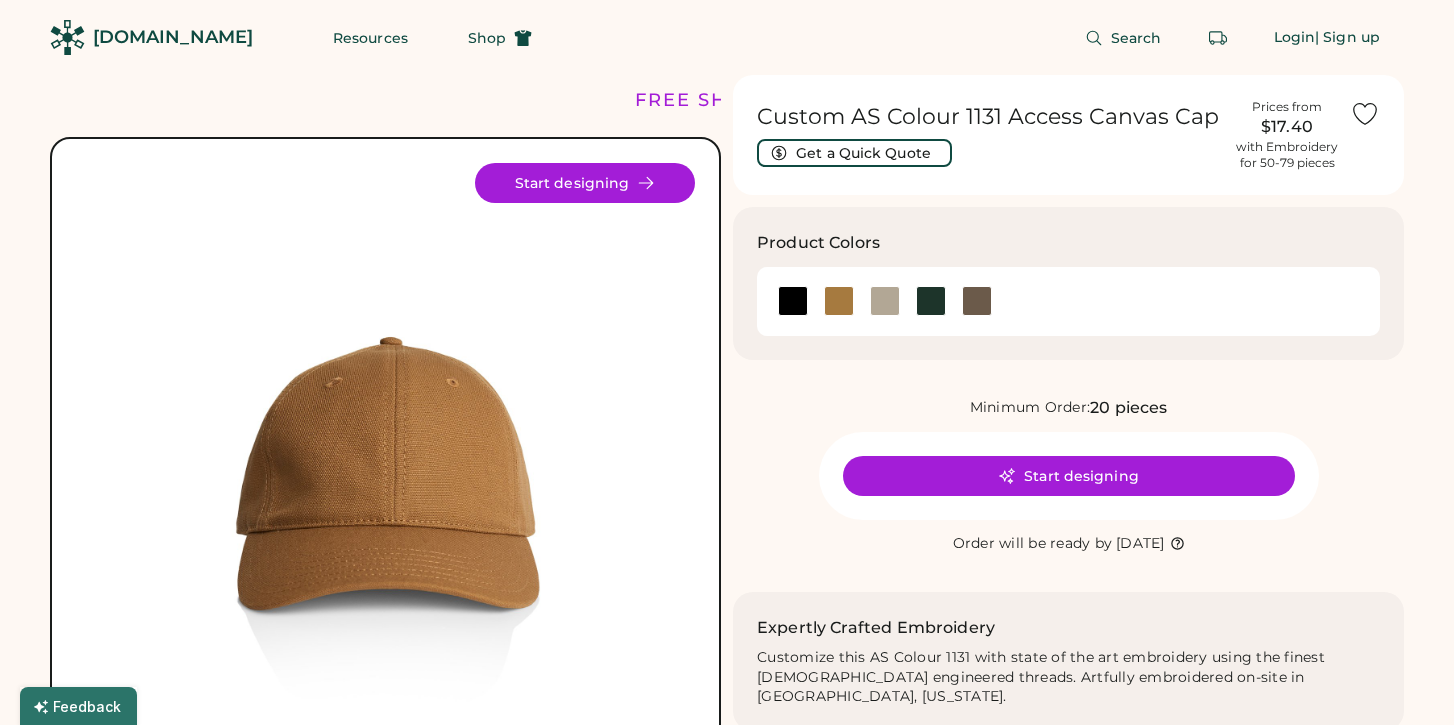 scroll, scrollTop: 0, scrollLeft: 0, axis: both 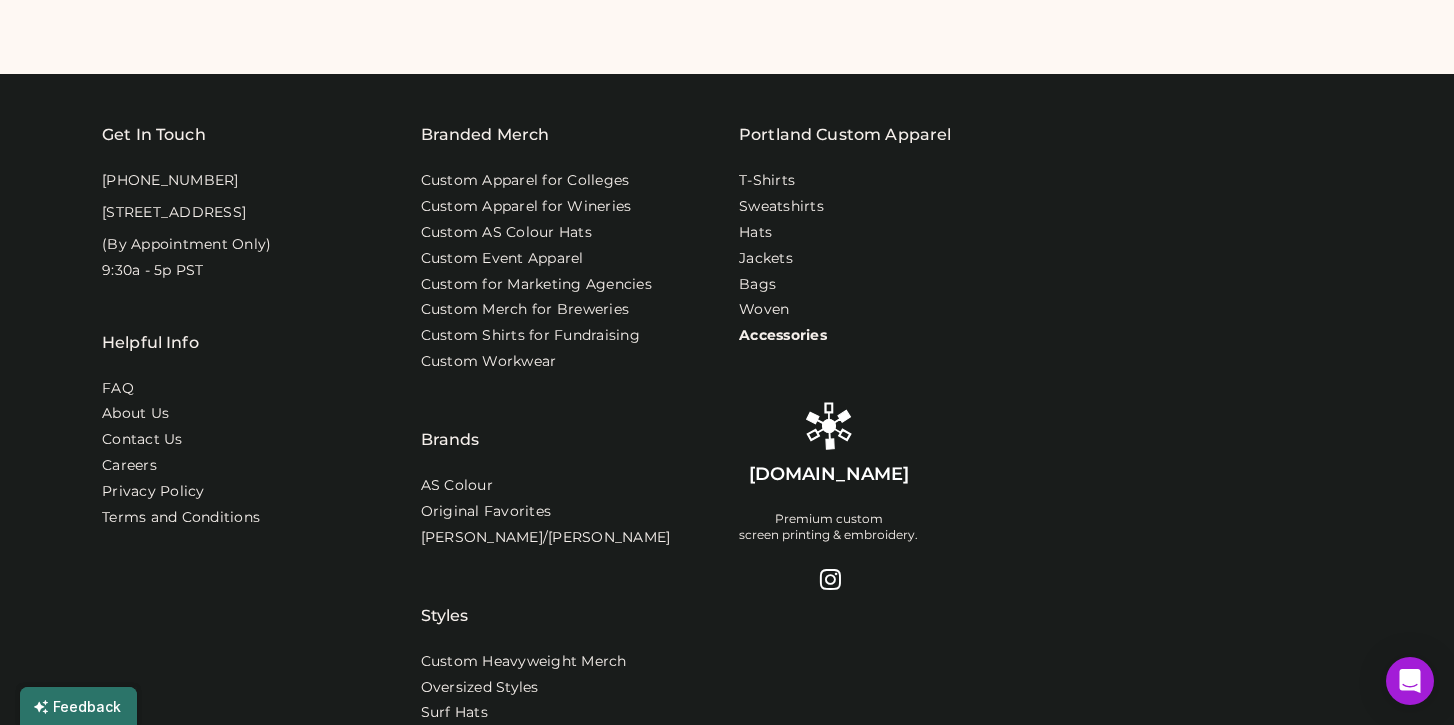 click on "Accessories" at bounding box center (783, 336) 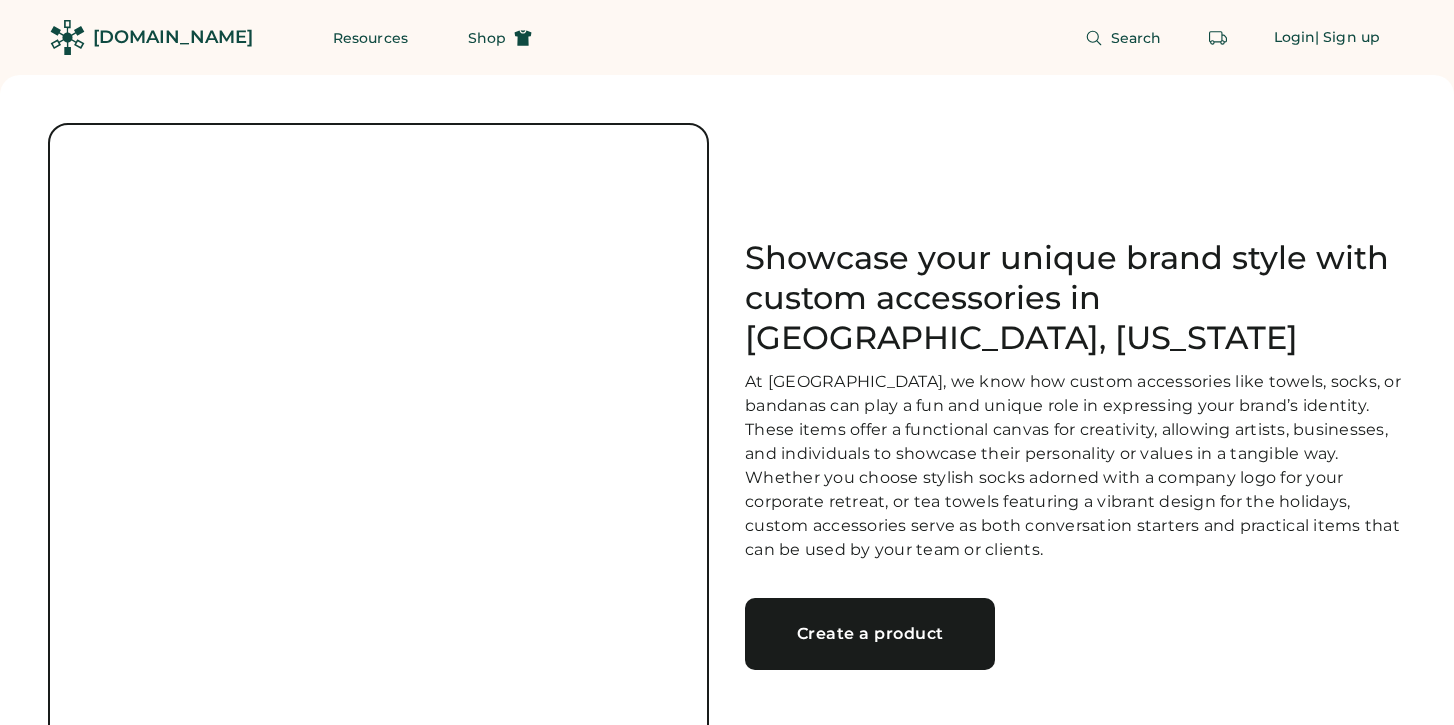 scroll, scrollTop: 0, scrollLeft: 0, axis: both 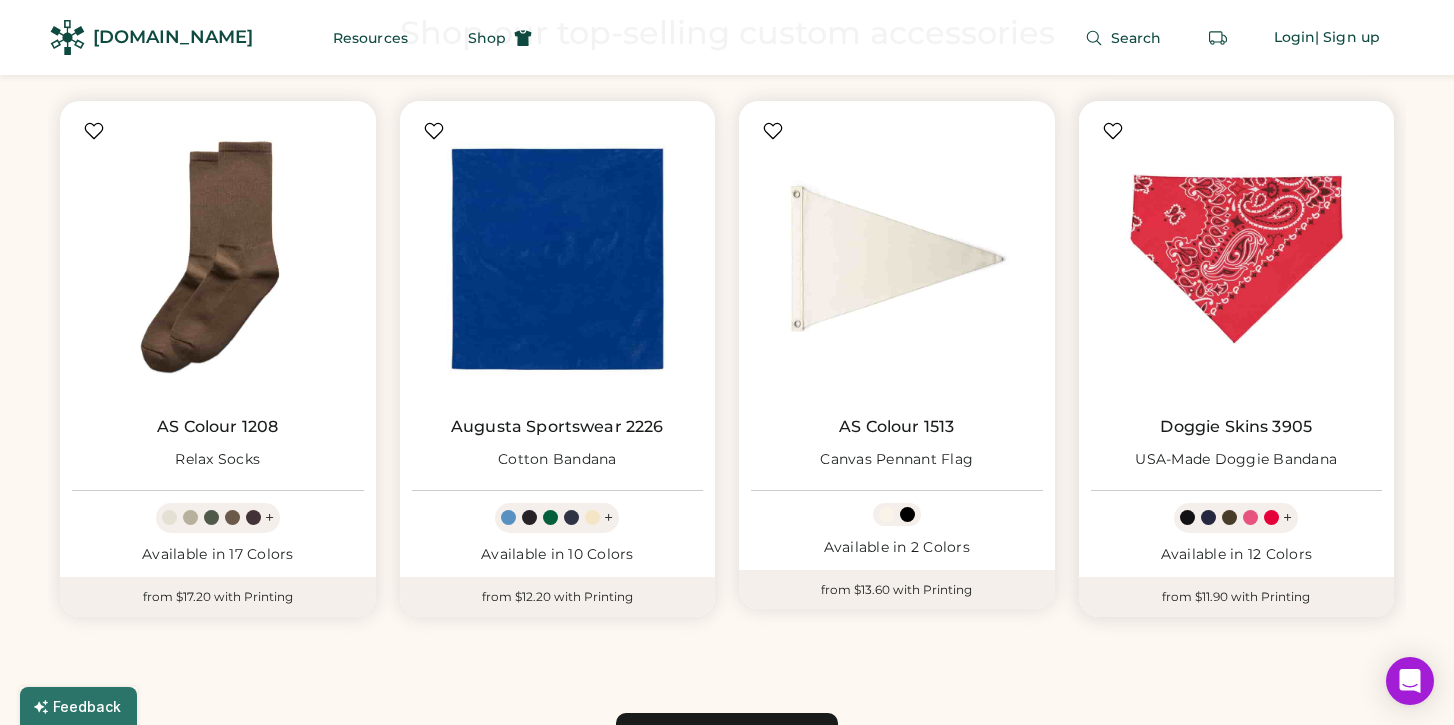 click at bounding box center (1229, 517) 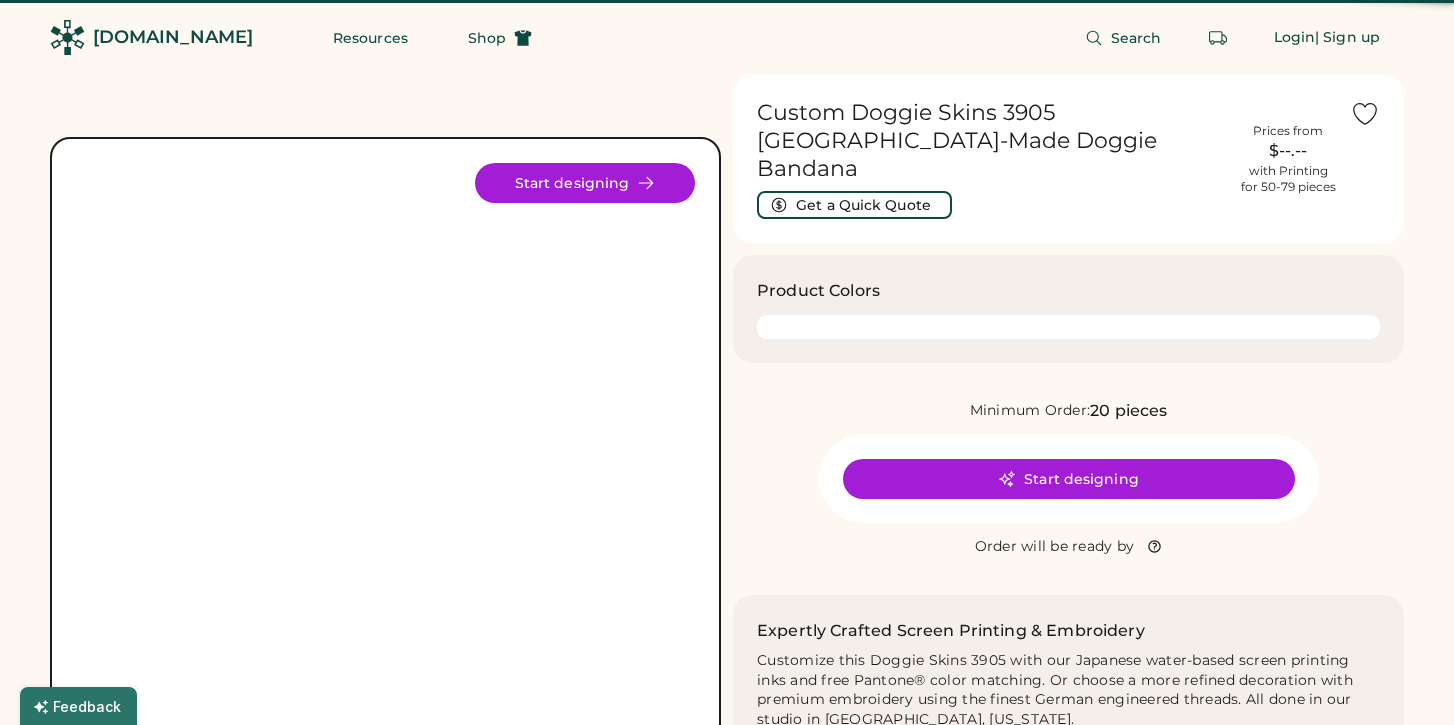 scroll, scrollTop: 0, scrollLeft: 0, axis: both 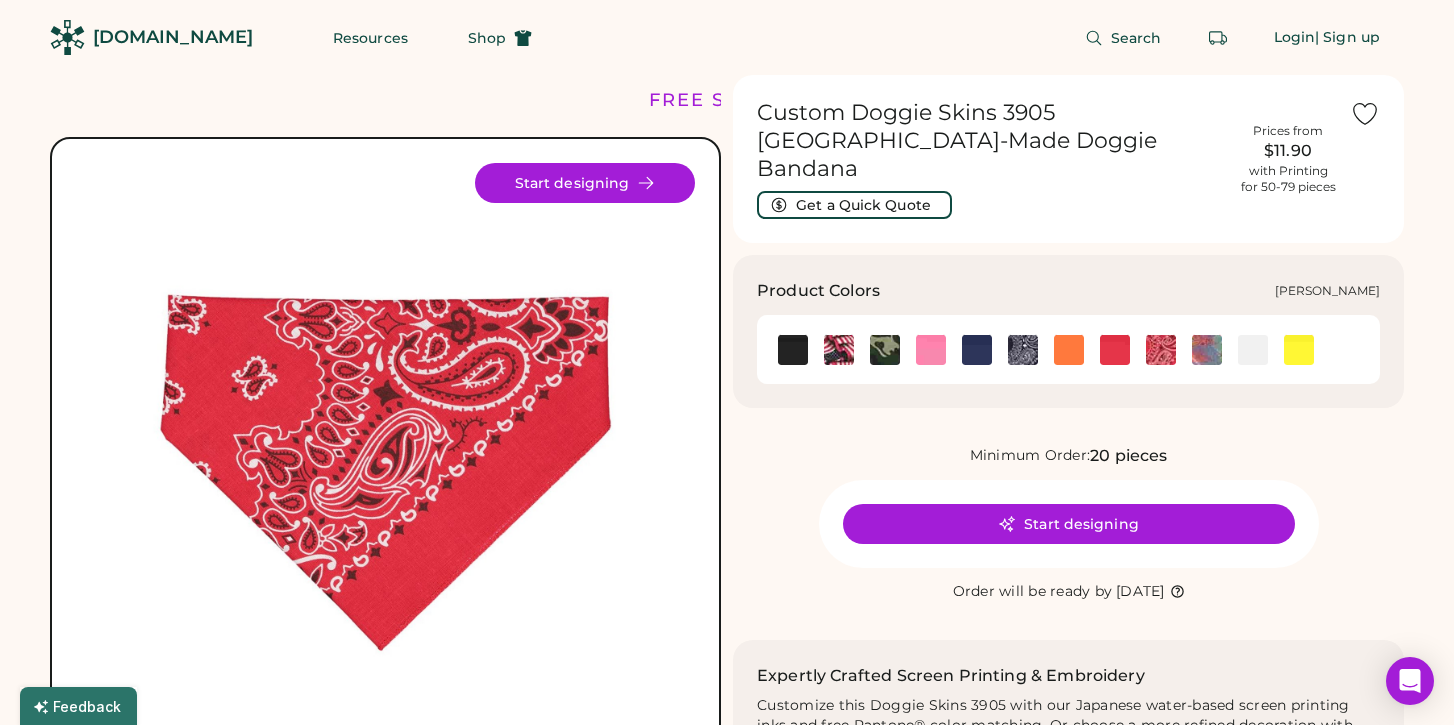 click 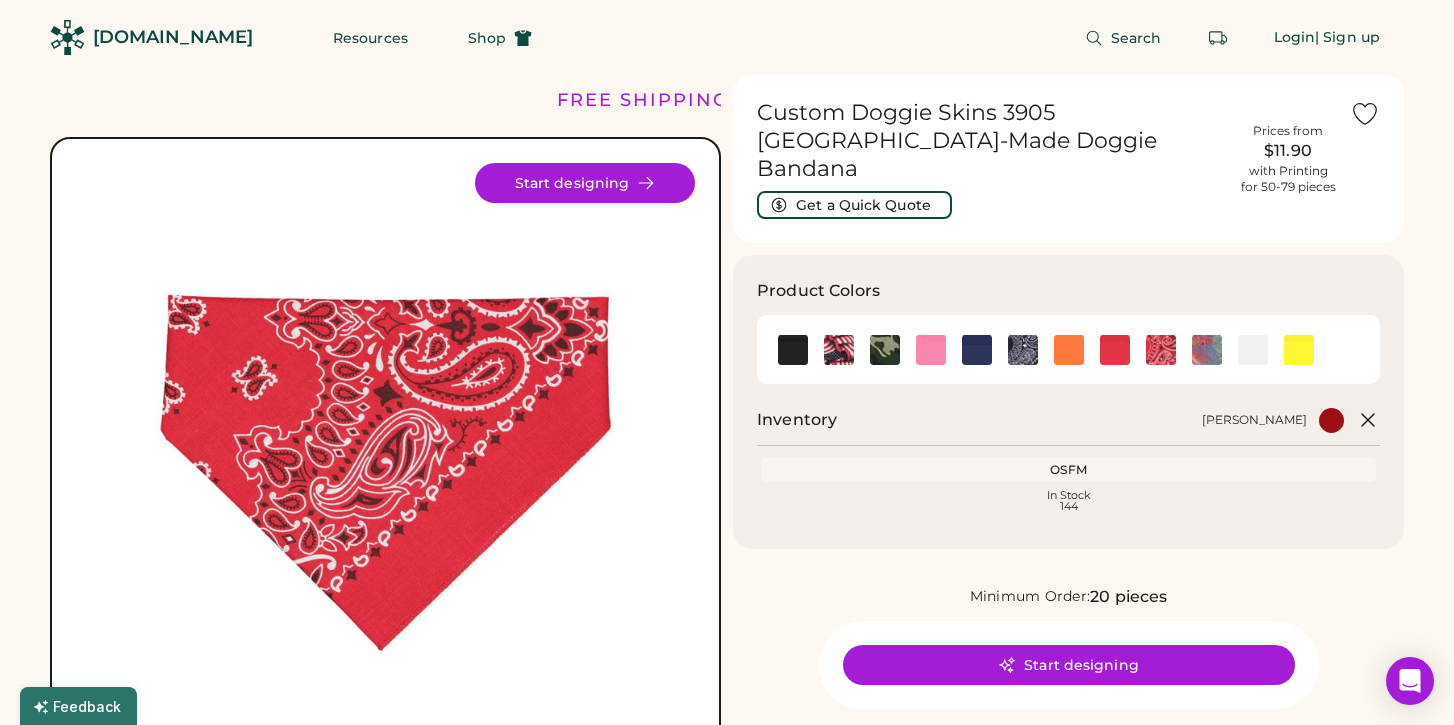 scroll, scrollTop: 2, scrollLeft: 0, axis: vertical 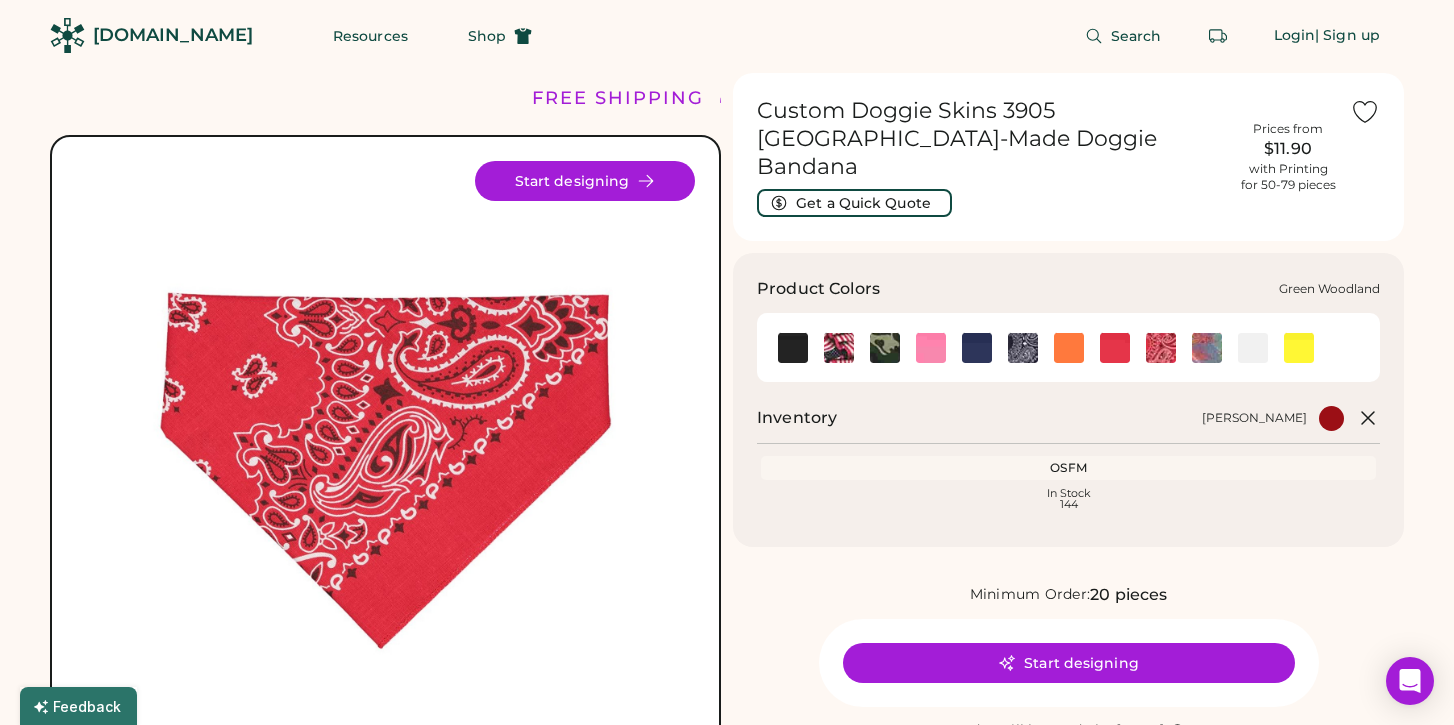 click 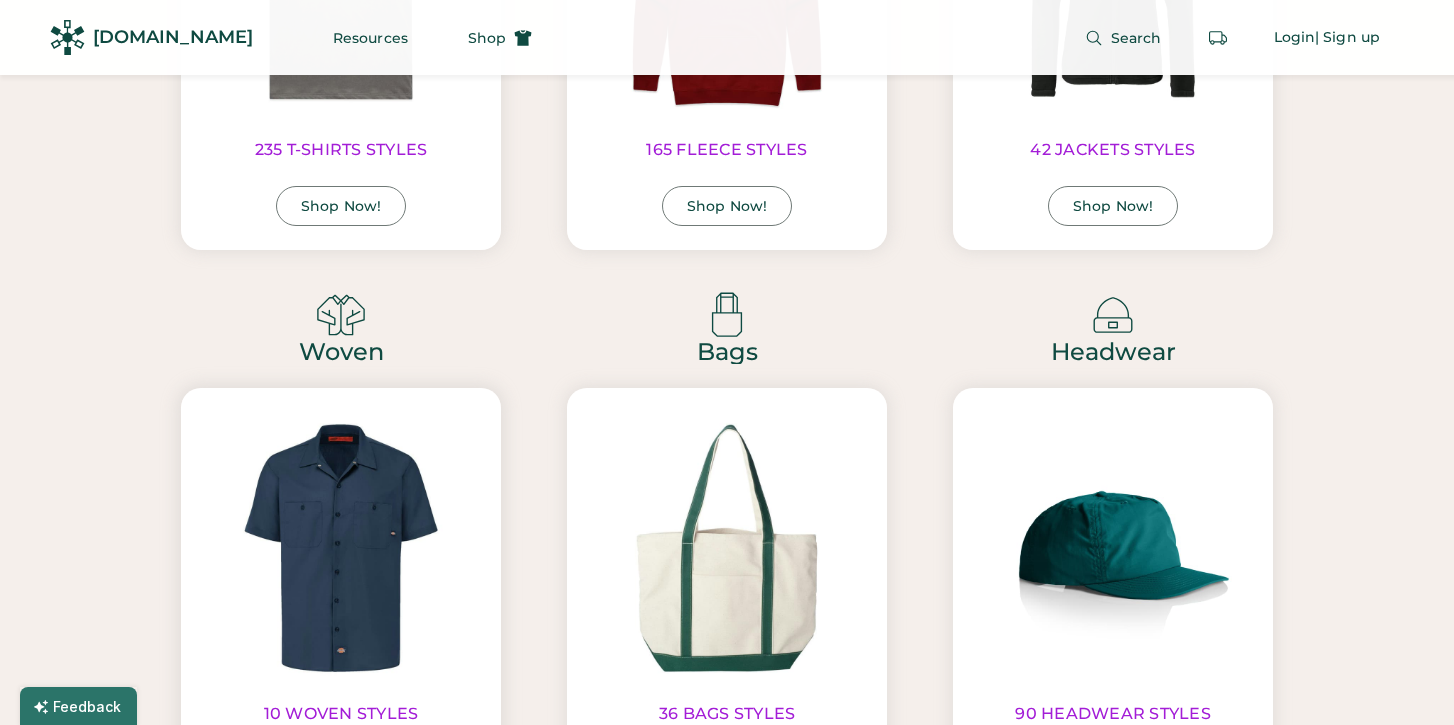 scroll, scrollTop: 4309, scrollLeft: 0, axis: vertical 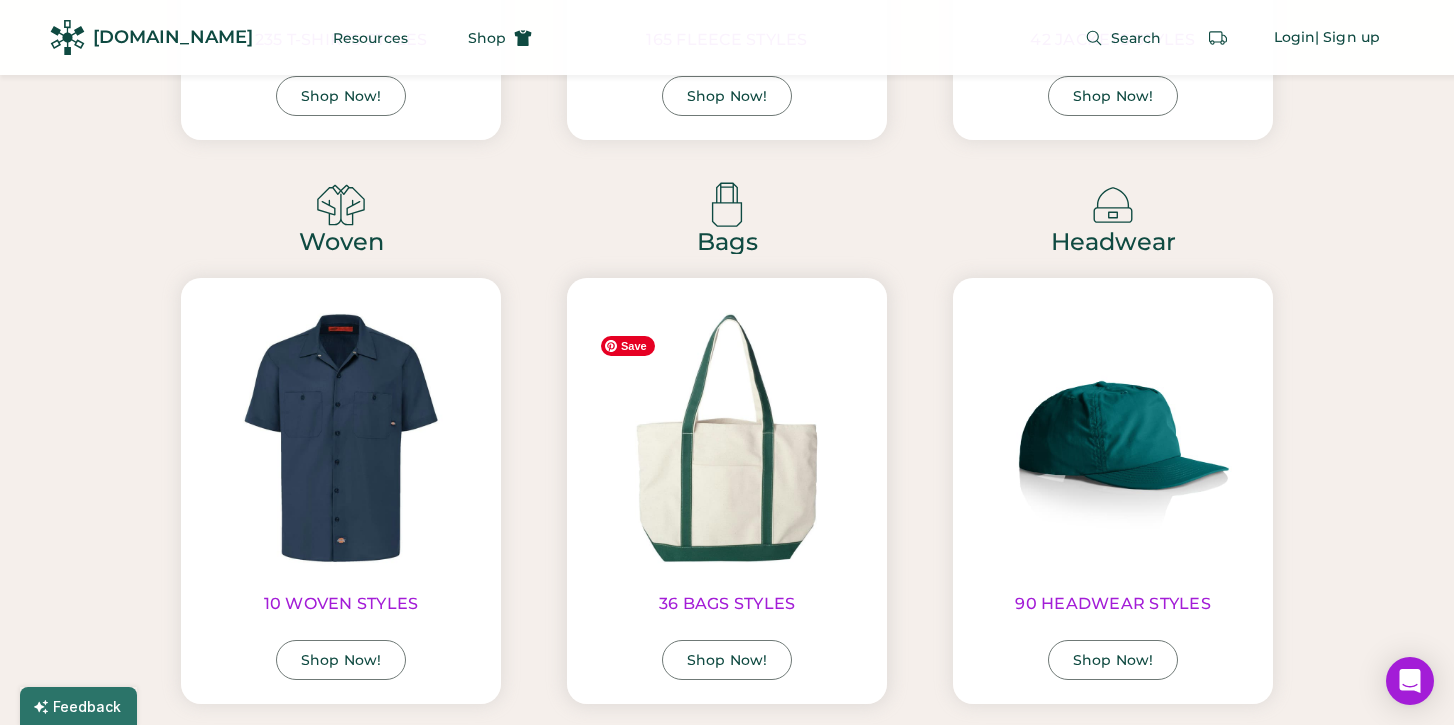 click at bounding box center (727, 438) 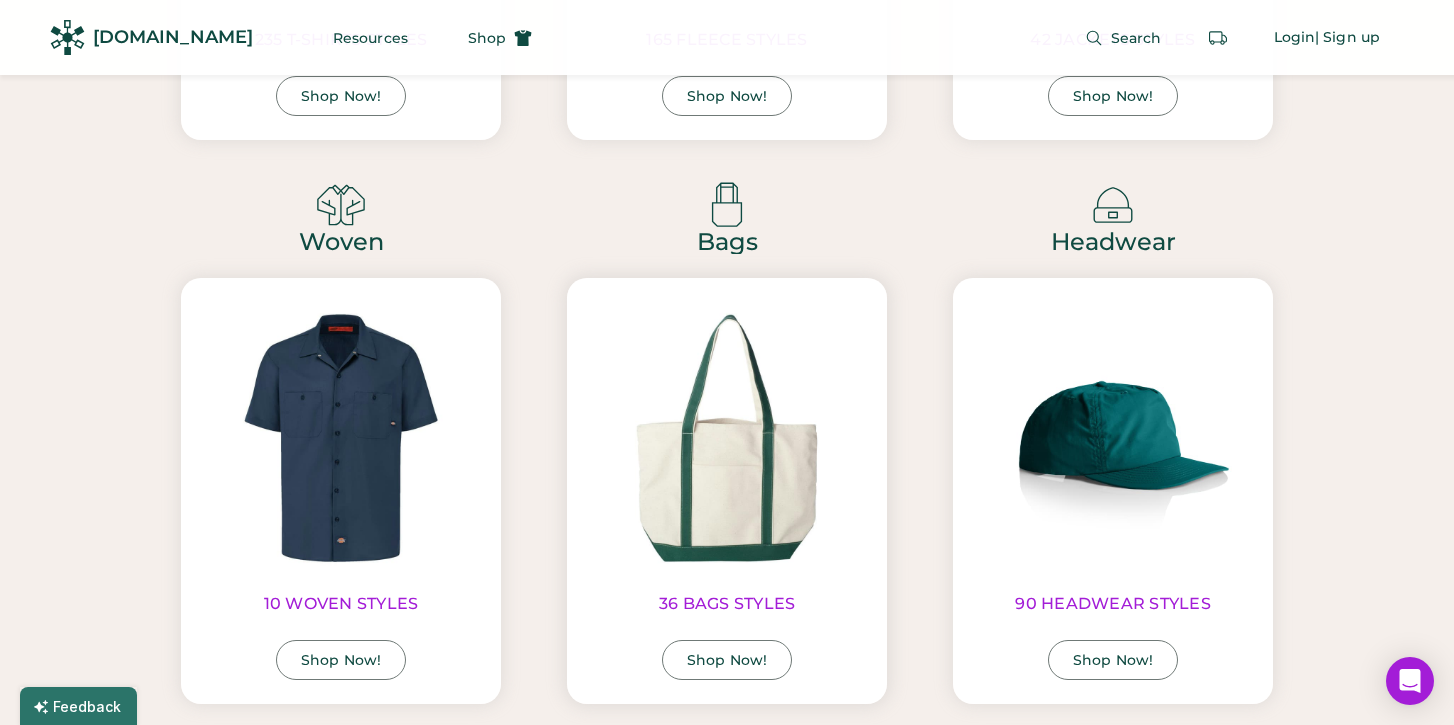 click on "Shop Now!" at bounding box center [727, 660] 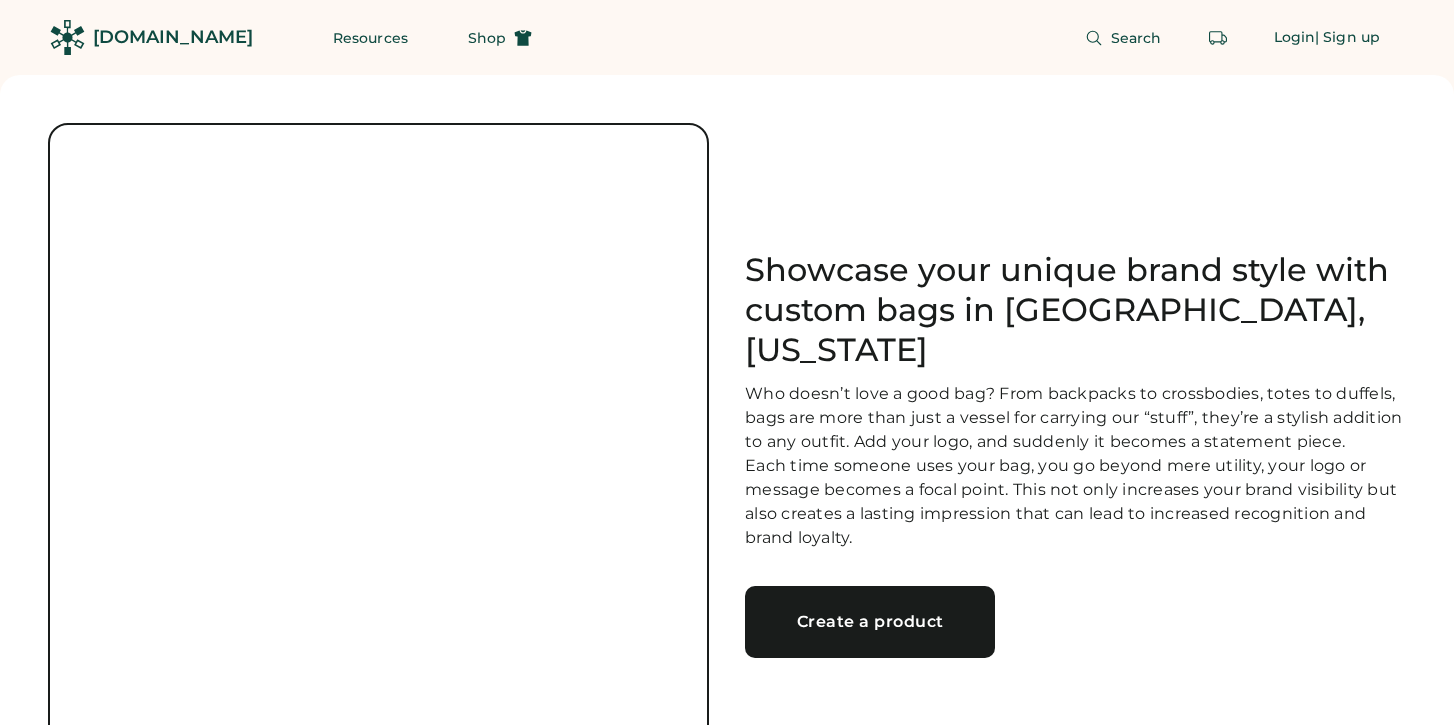 scroll, scrollTop: 0, scrollLeft: 0, axis: both 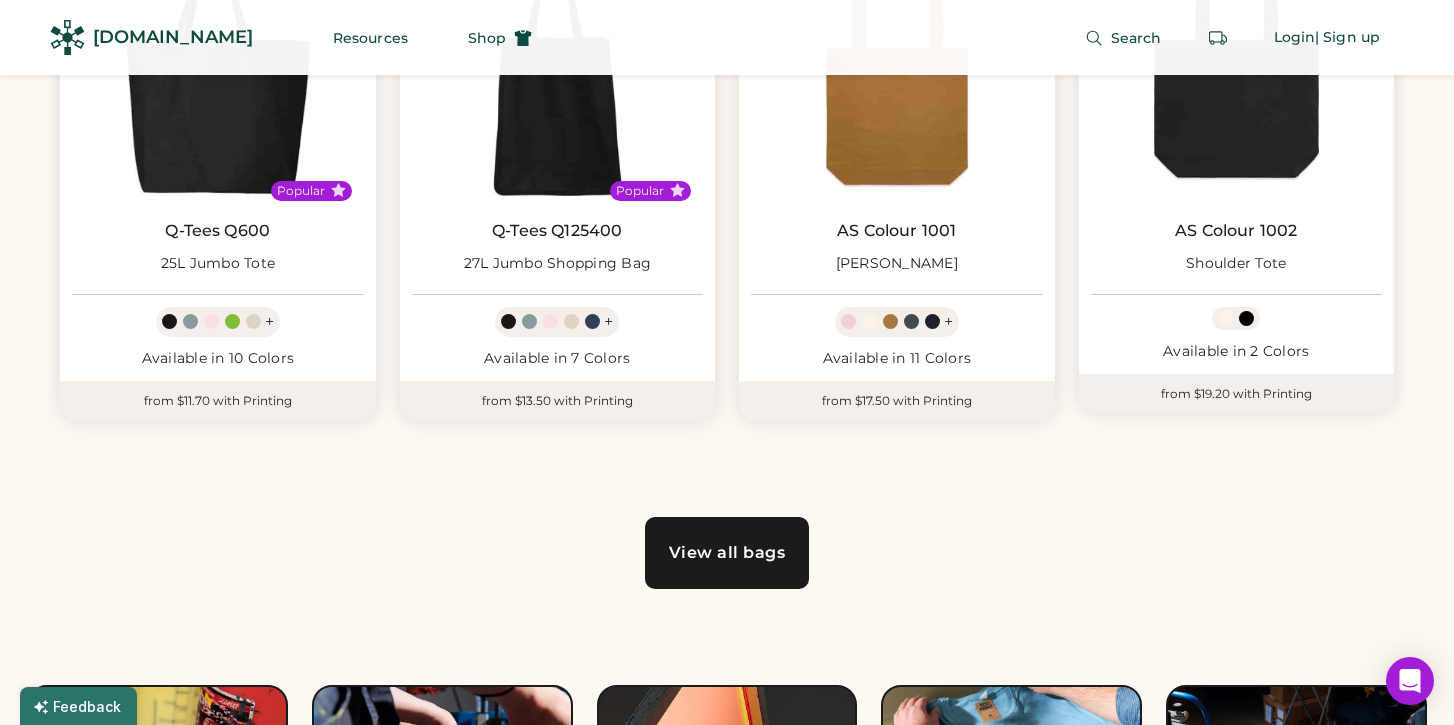 click on "View all bags" at bounding box center [727, 553] 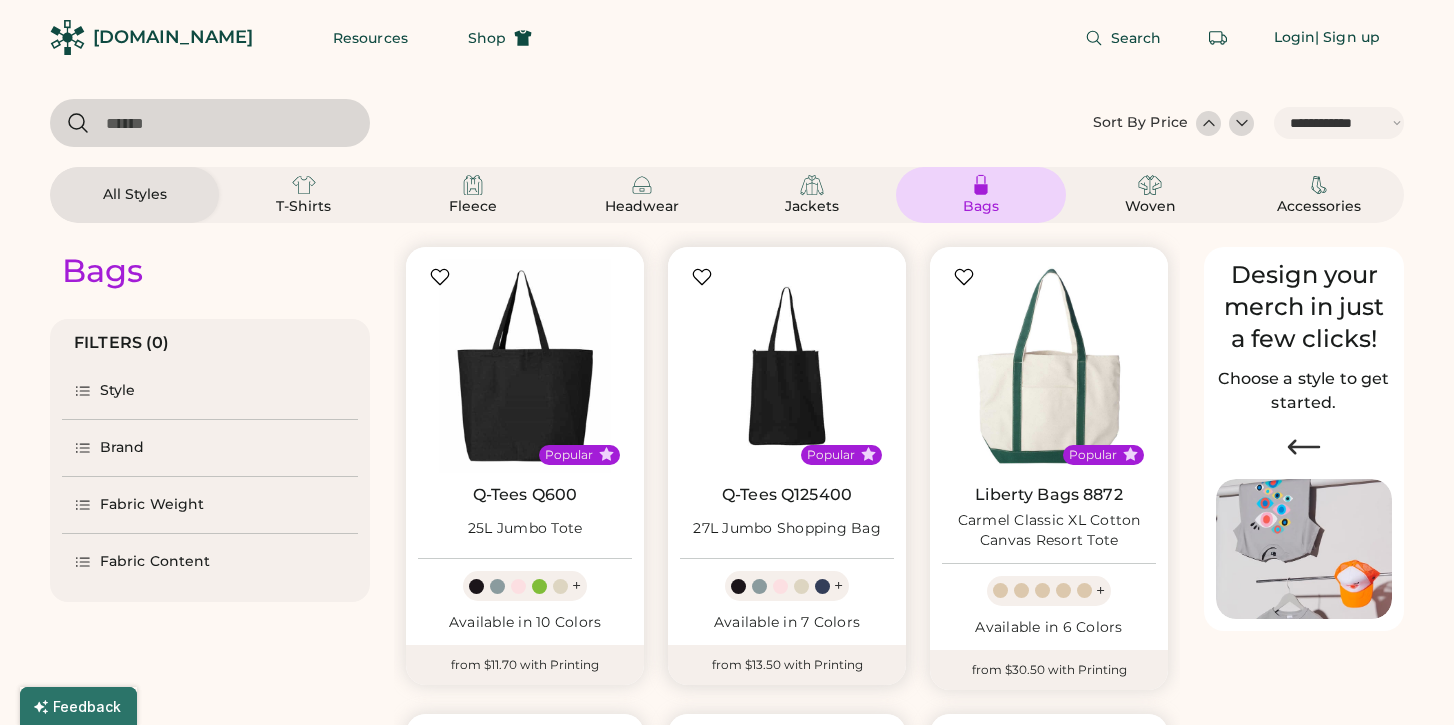 select on "*****" 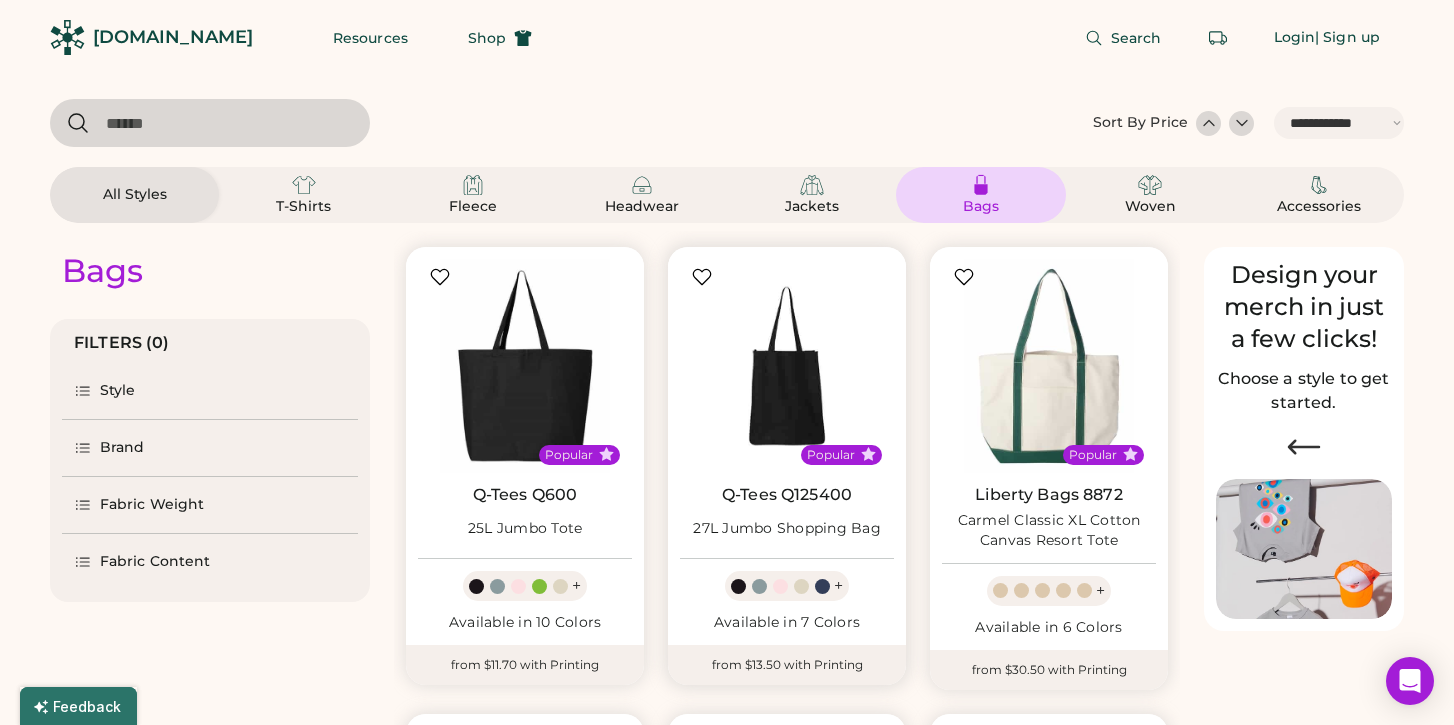 scroll, scrollTop: 472, scrollLeft: 0, axis: vertical 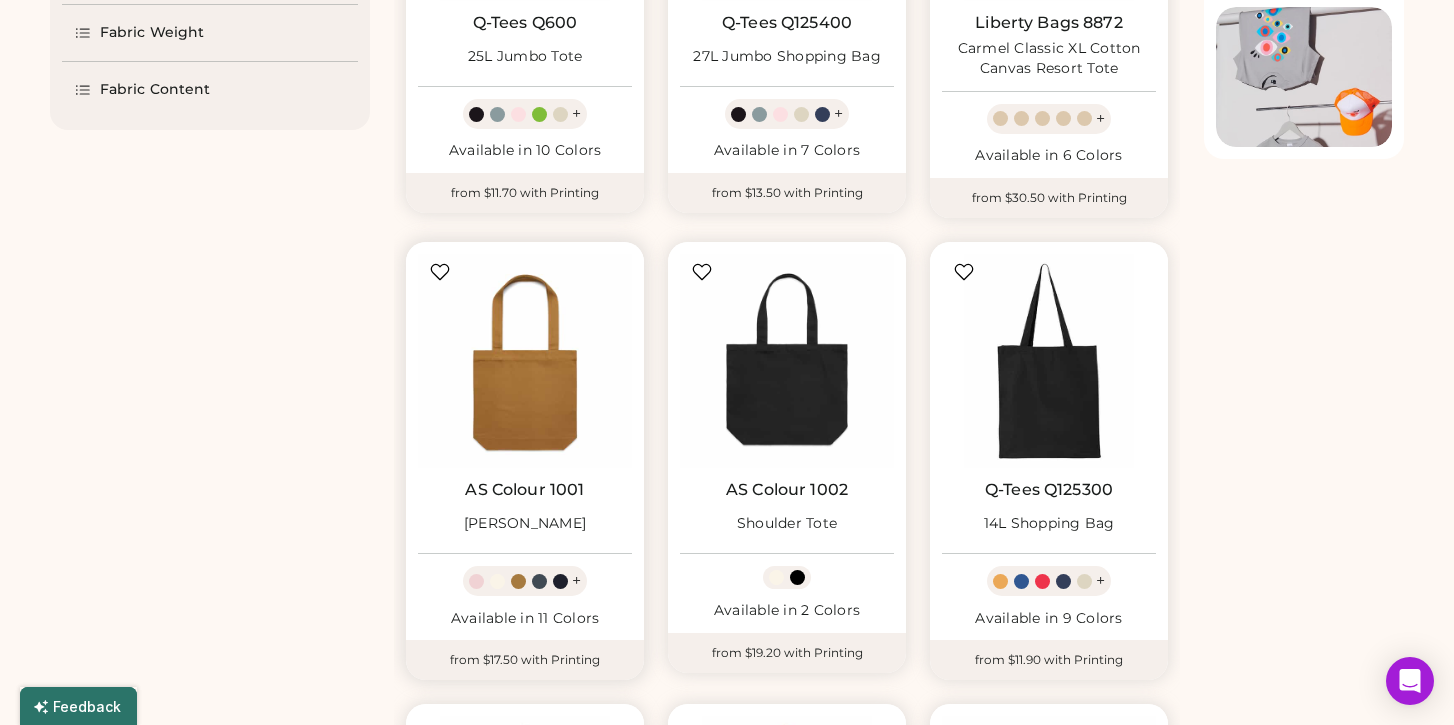 click at bounding box center [539, 581] 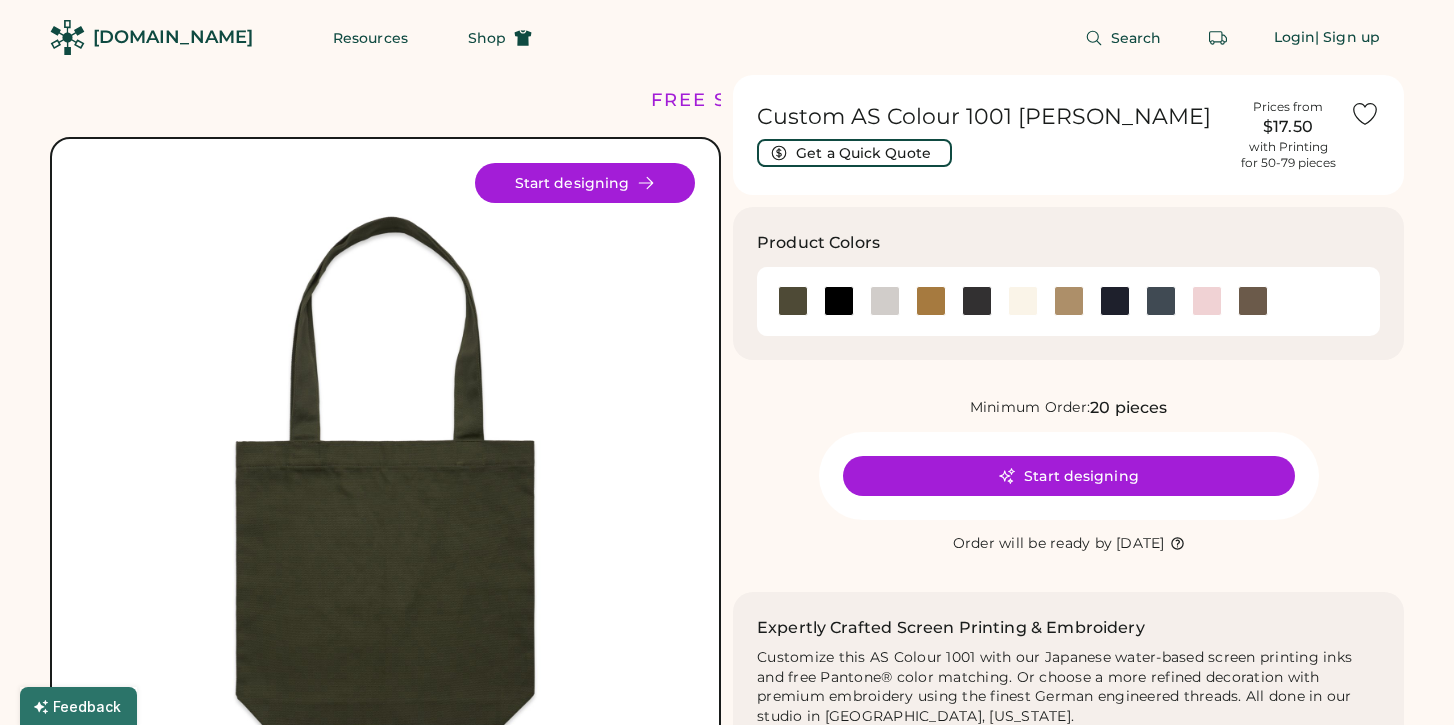 scroll, scrollTop: 0, scrollLeft: 0, axis: both 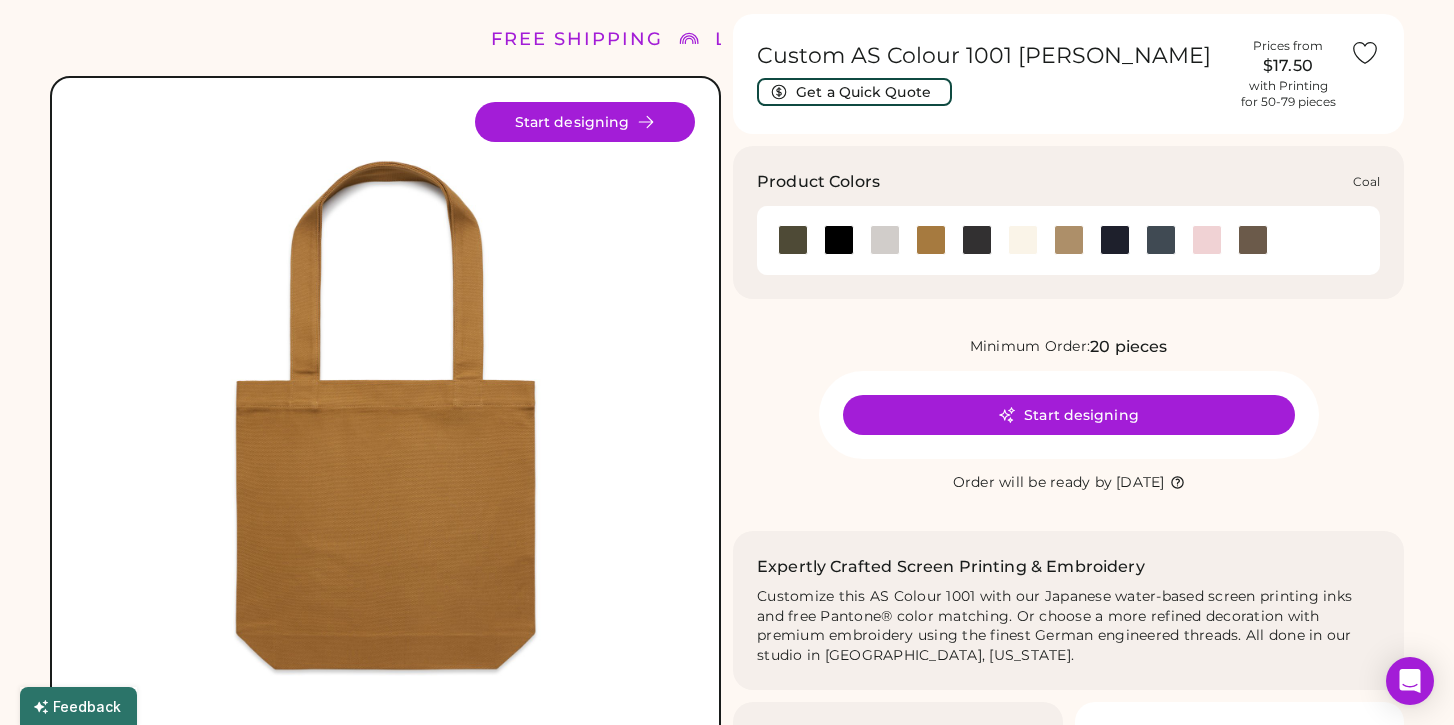 click at bounding box center [977, 240] 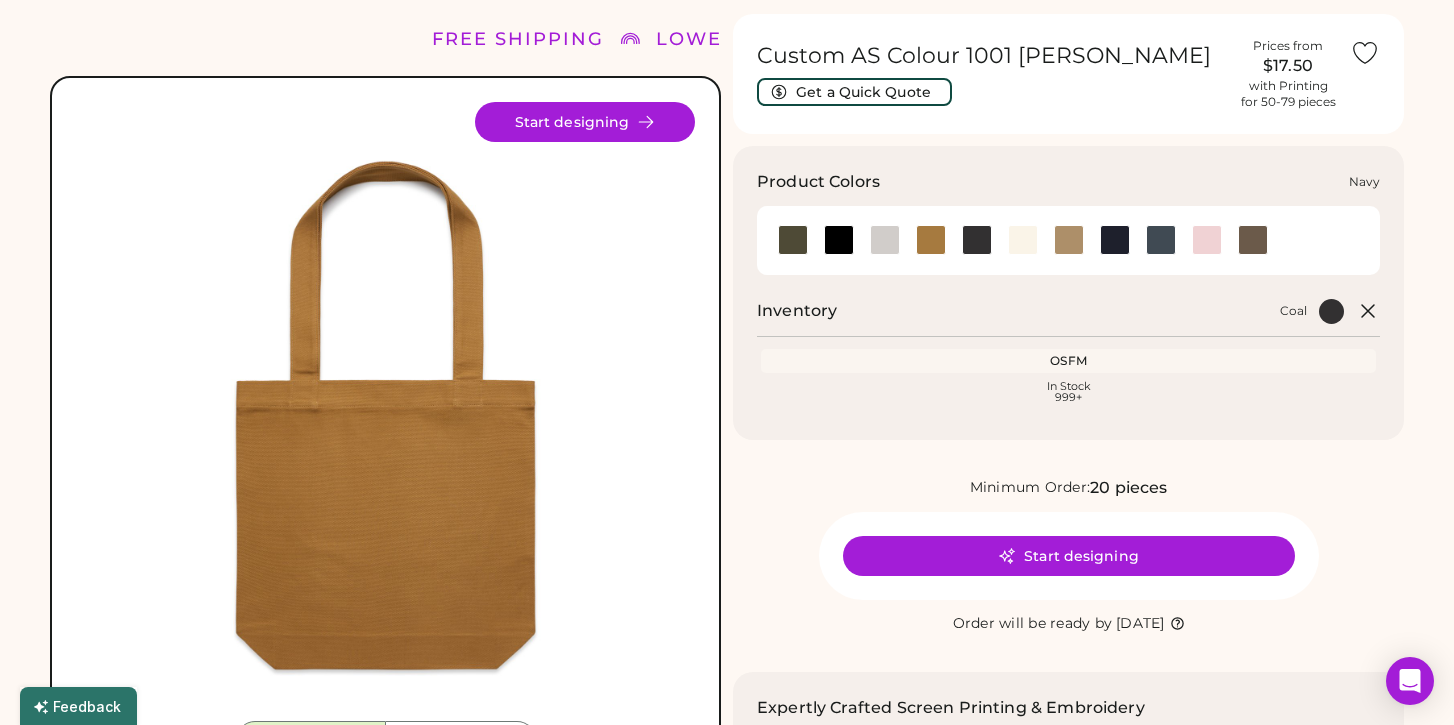 click at bounding box center [1115, 240] 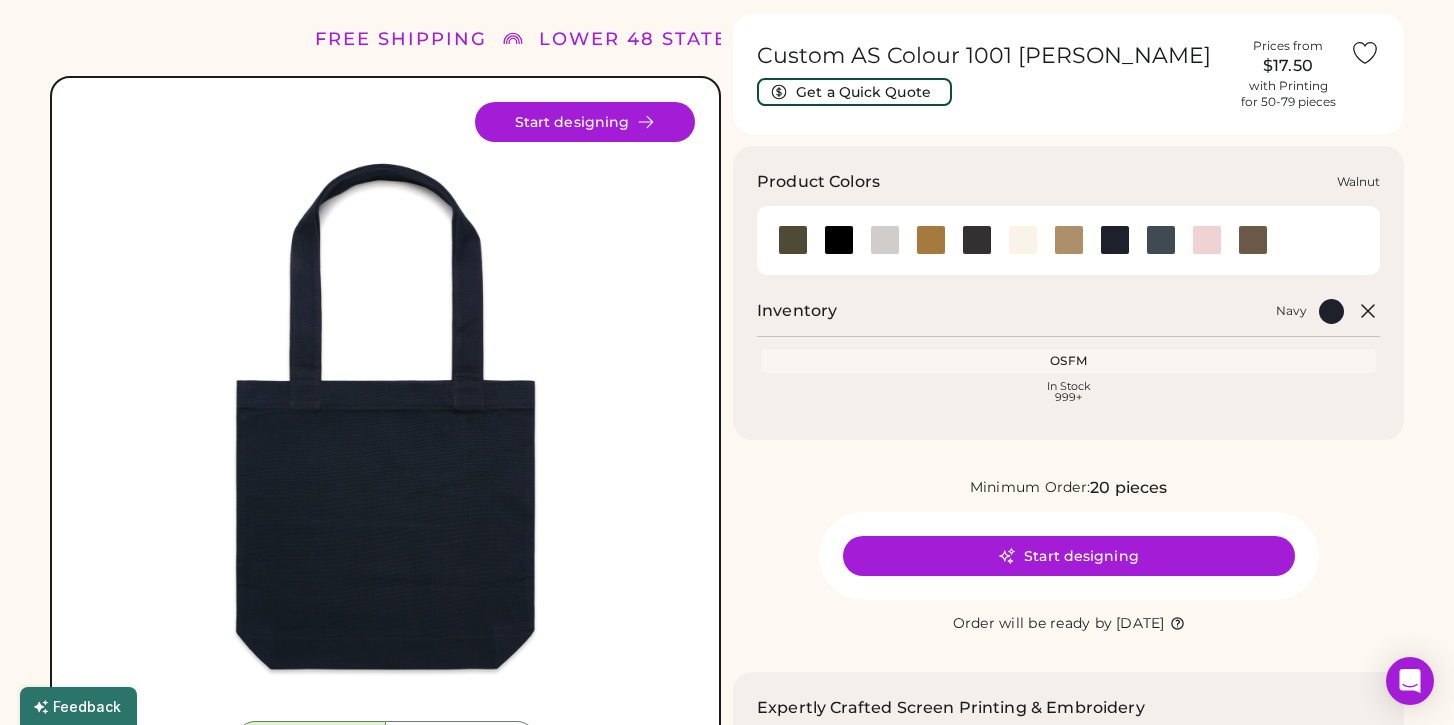 click at bounding box center [1253, 240] 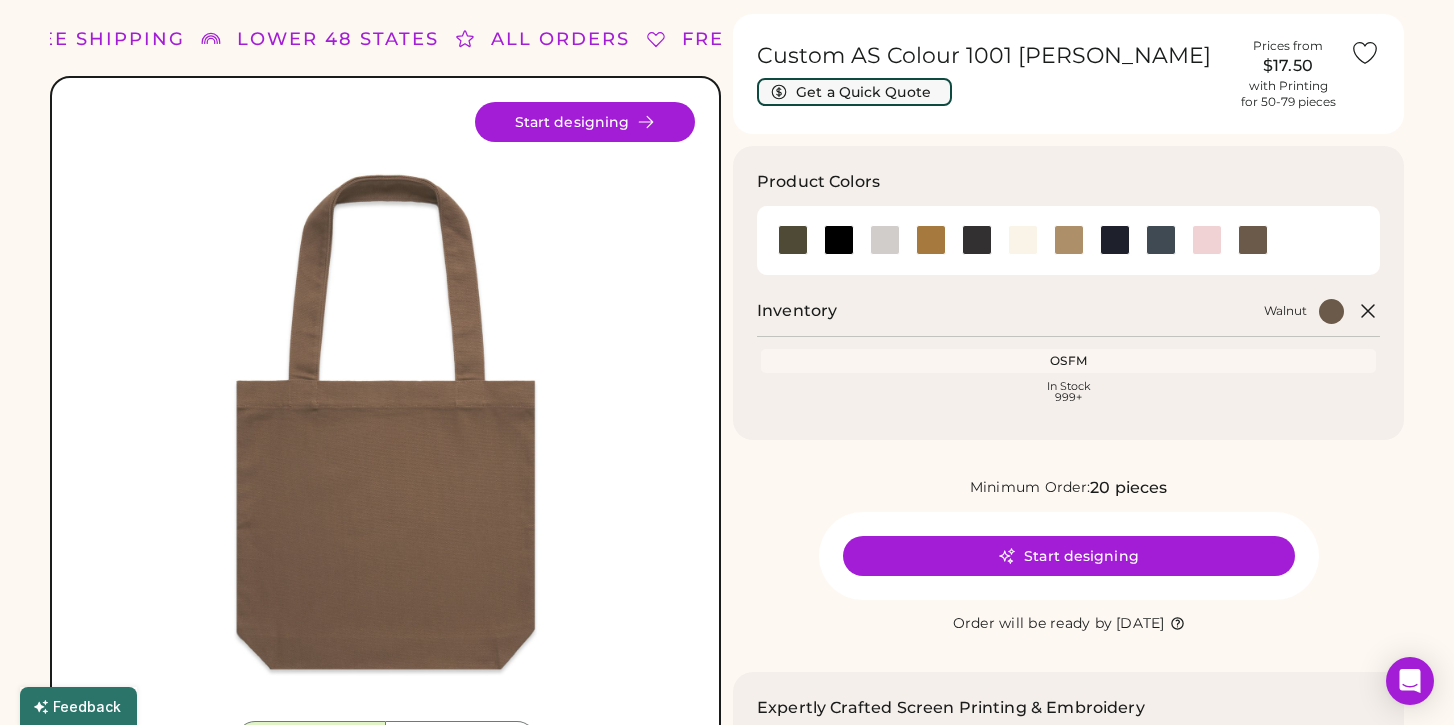 click on "Get a Quick Quote" at bounding box center (854, 92) 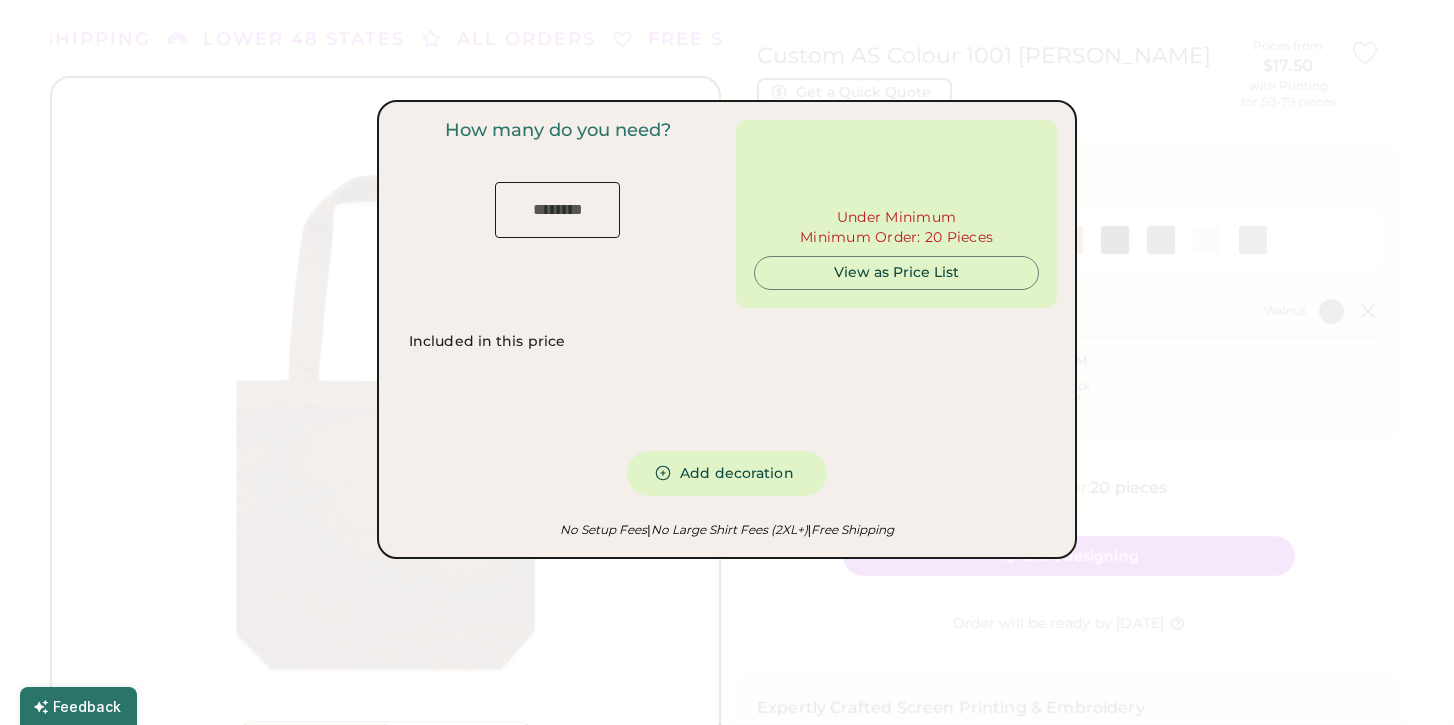 type on "***" 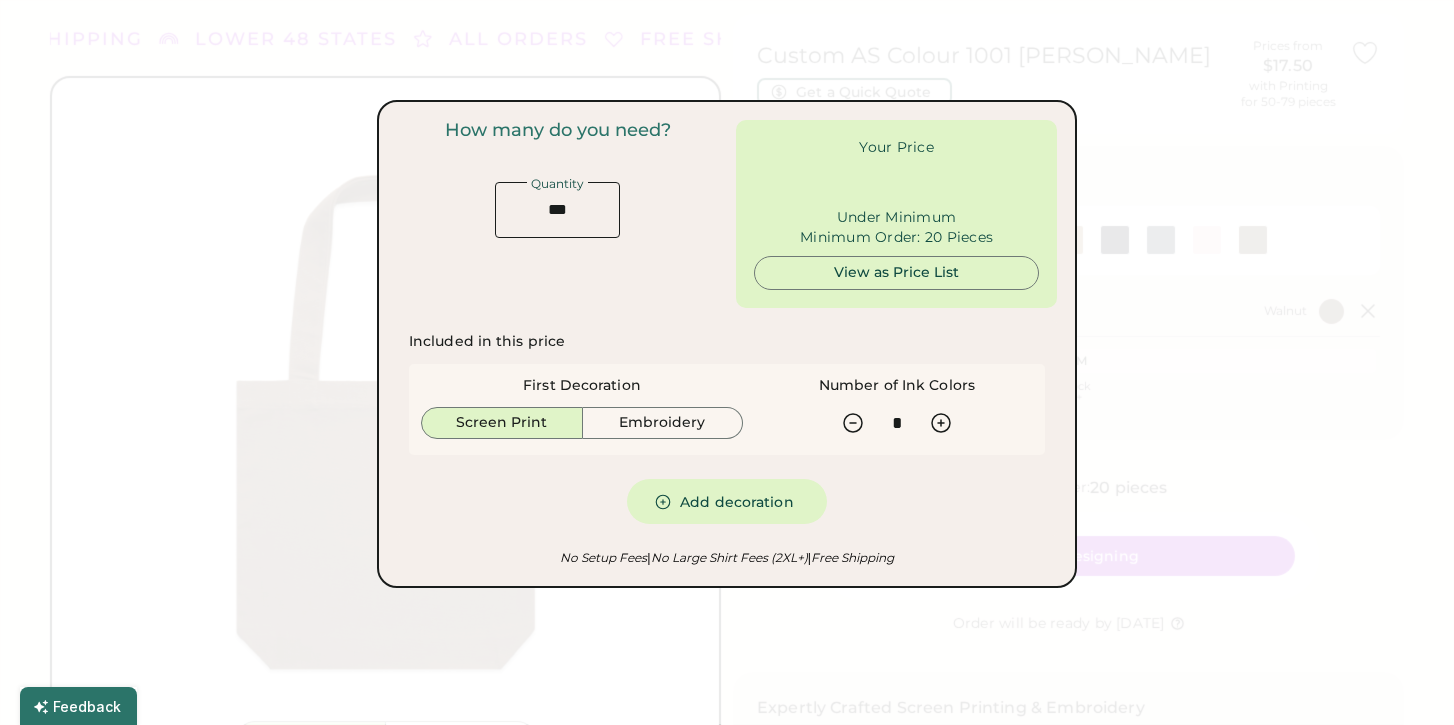 type on "******" 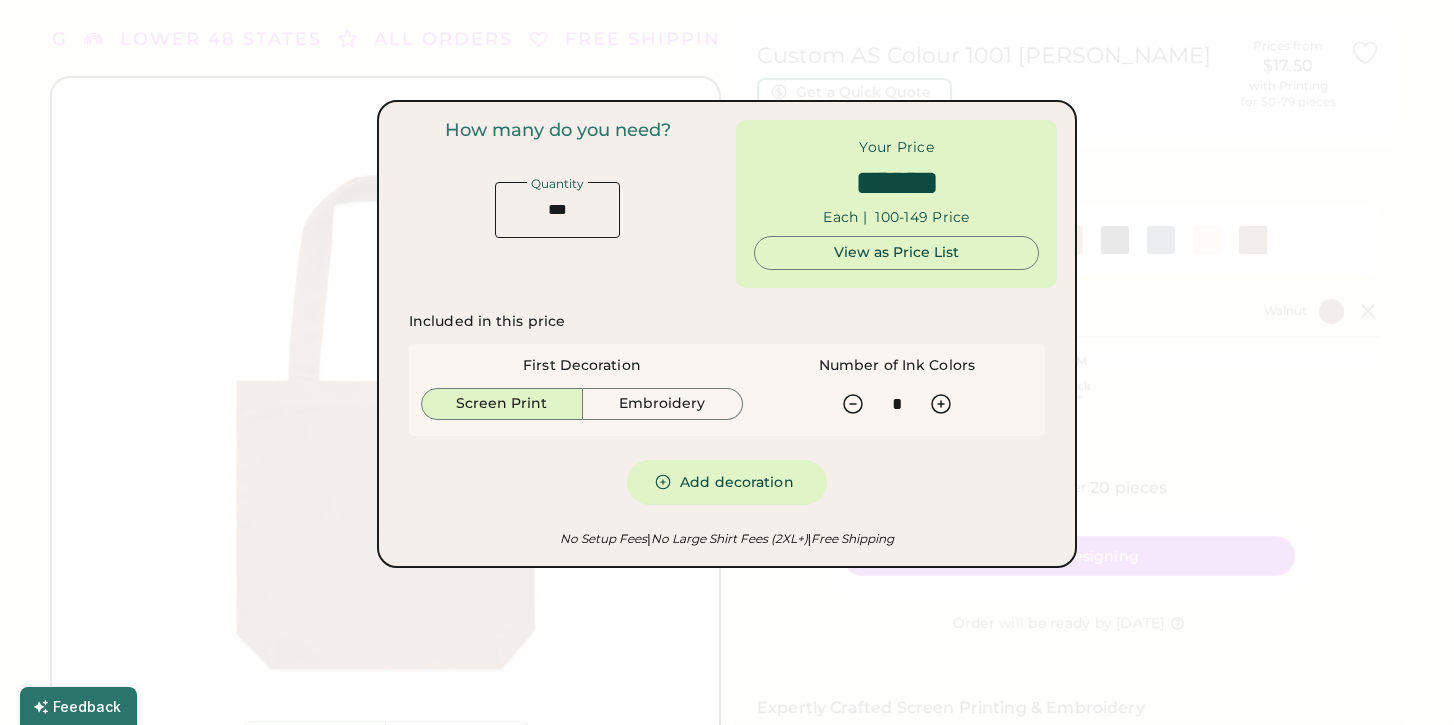 click at bounding box center [557, 210] 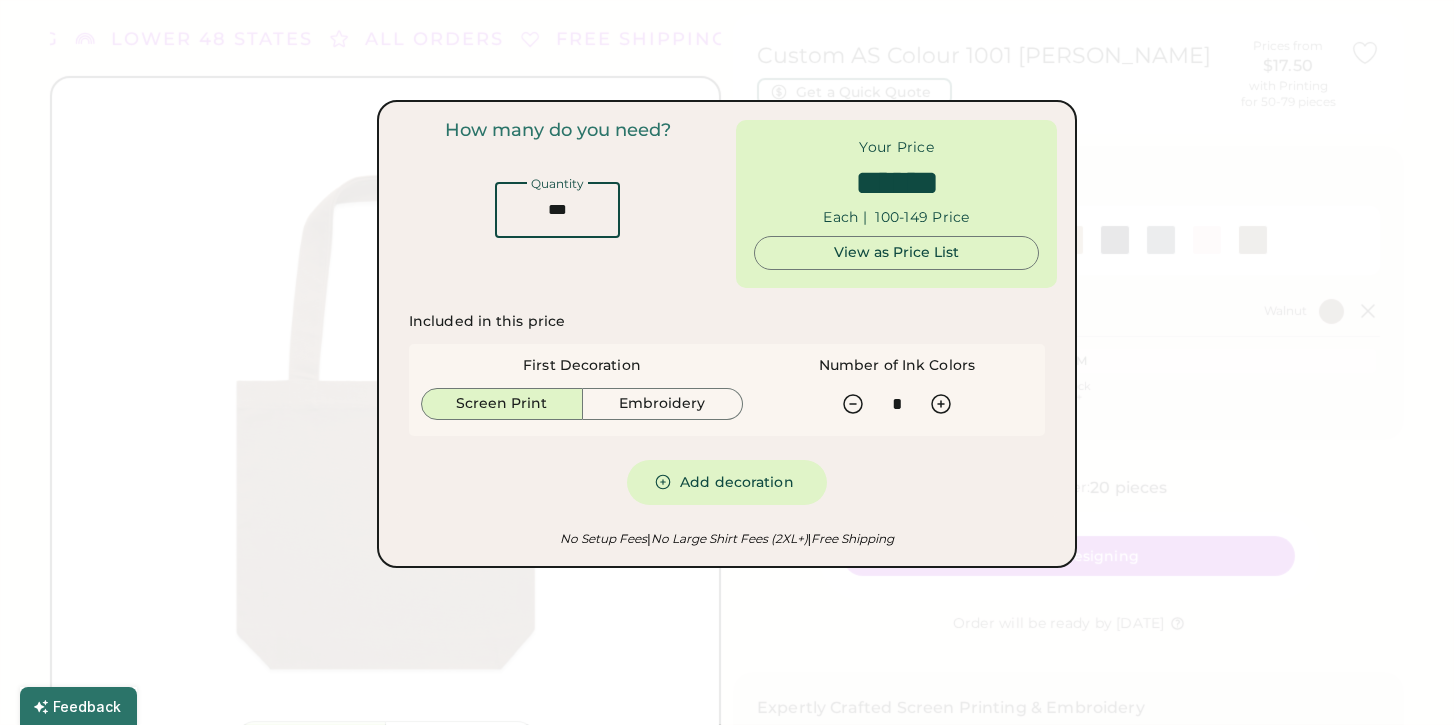 click at bounding box center [557, 210] 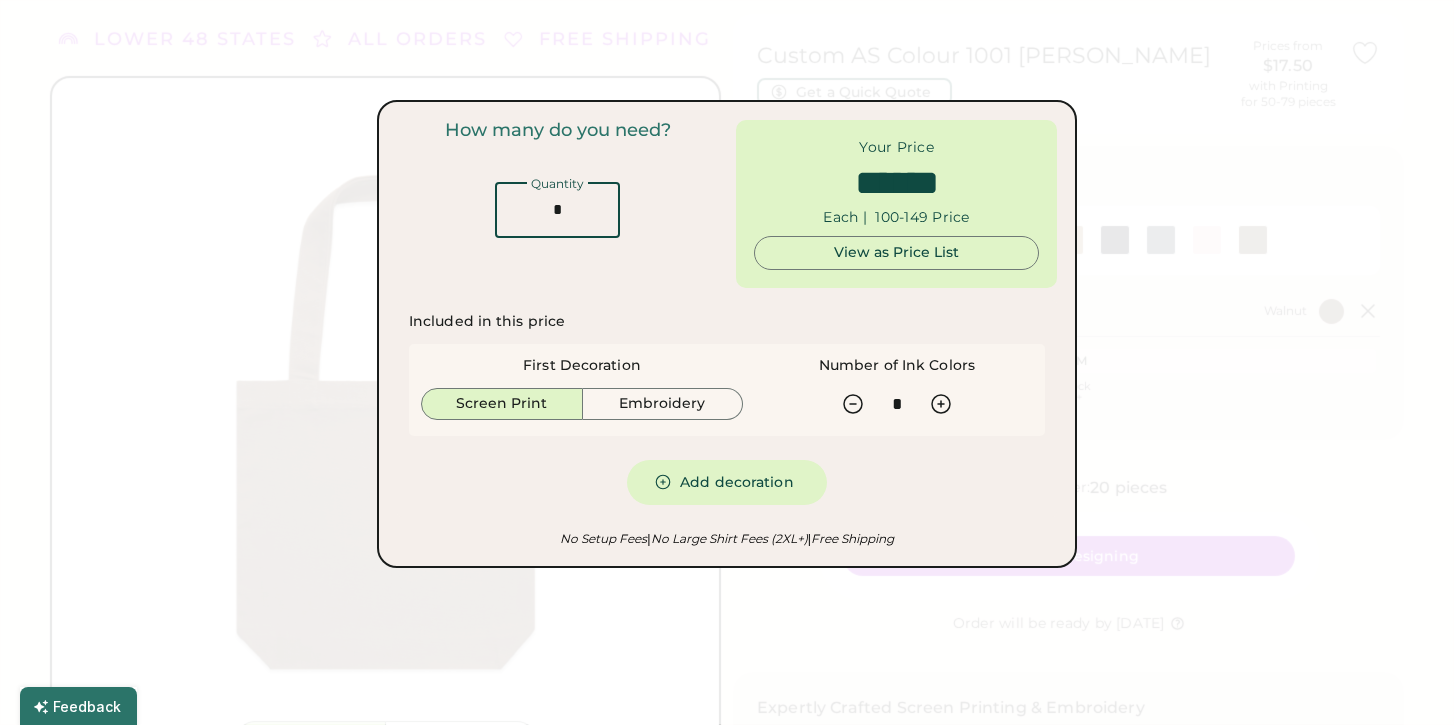 type on "**" 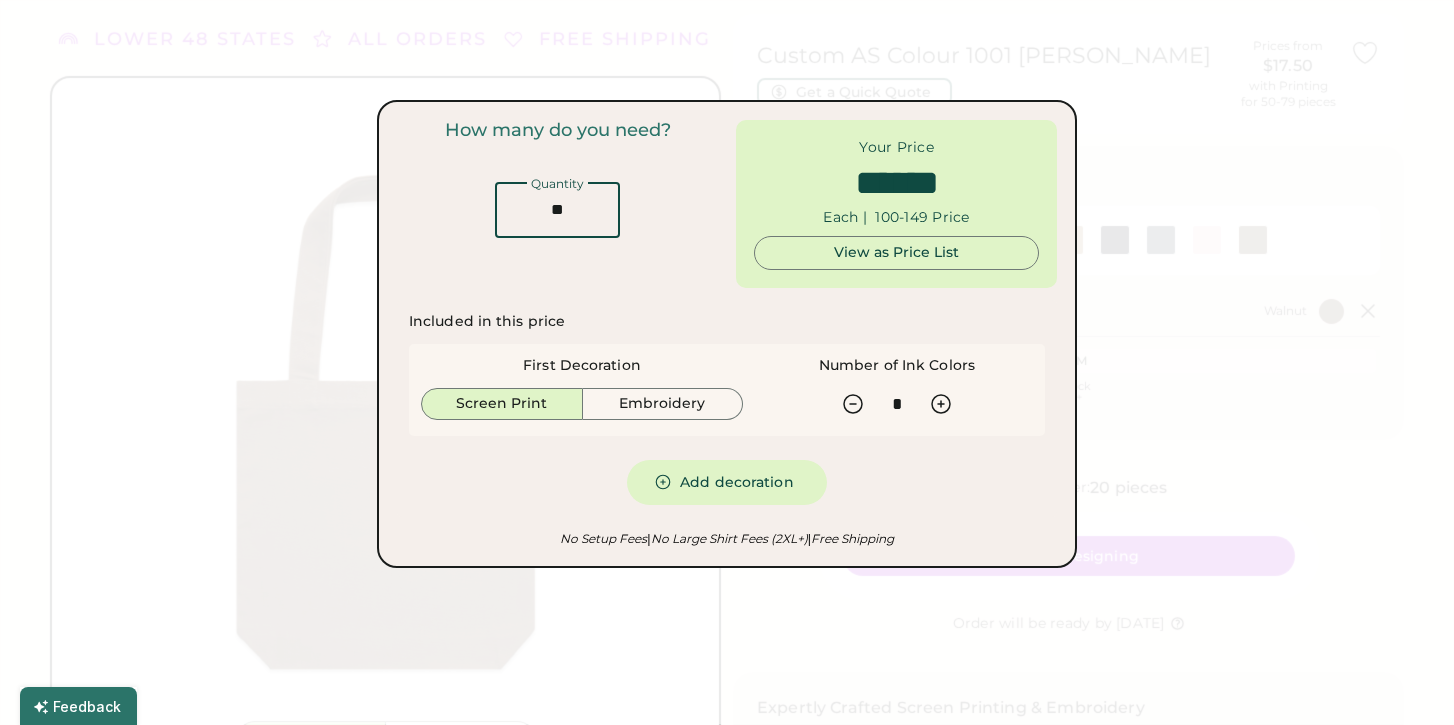 type on "******" 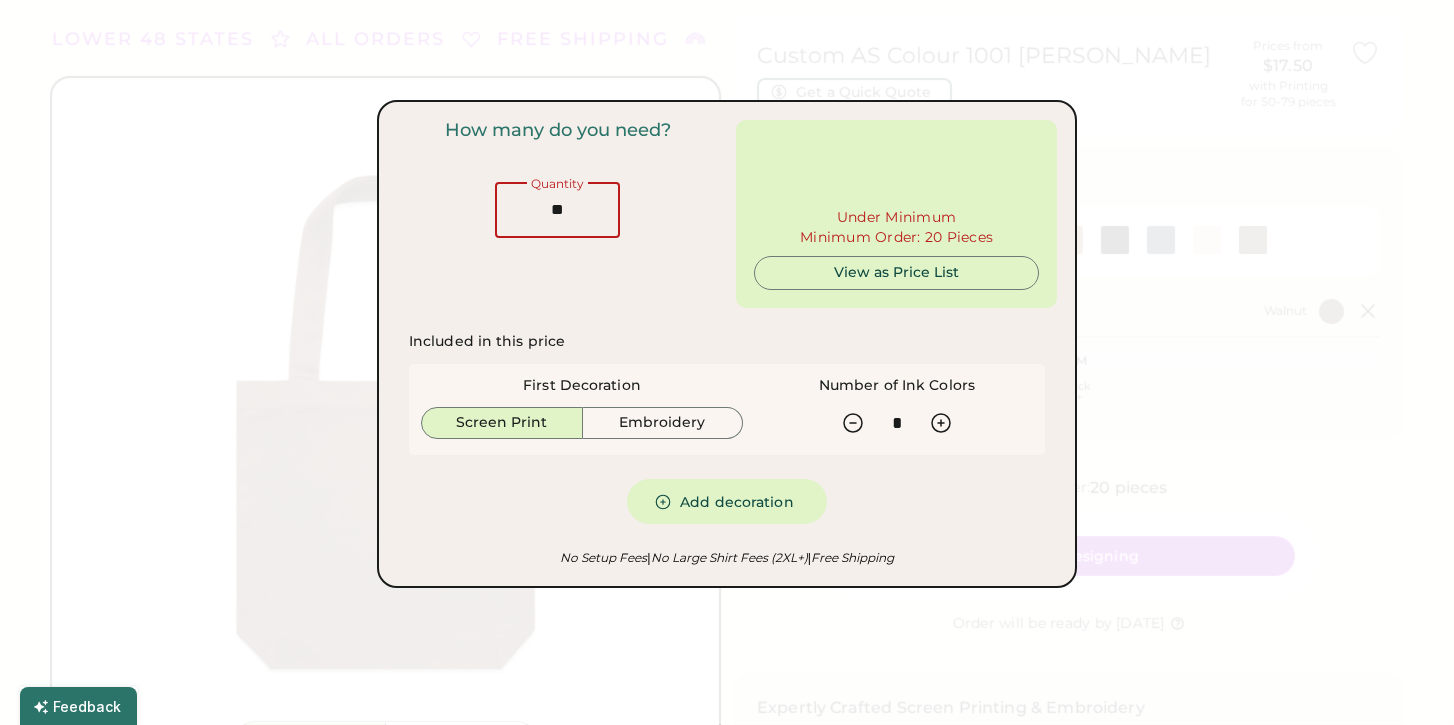 type on "**" 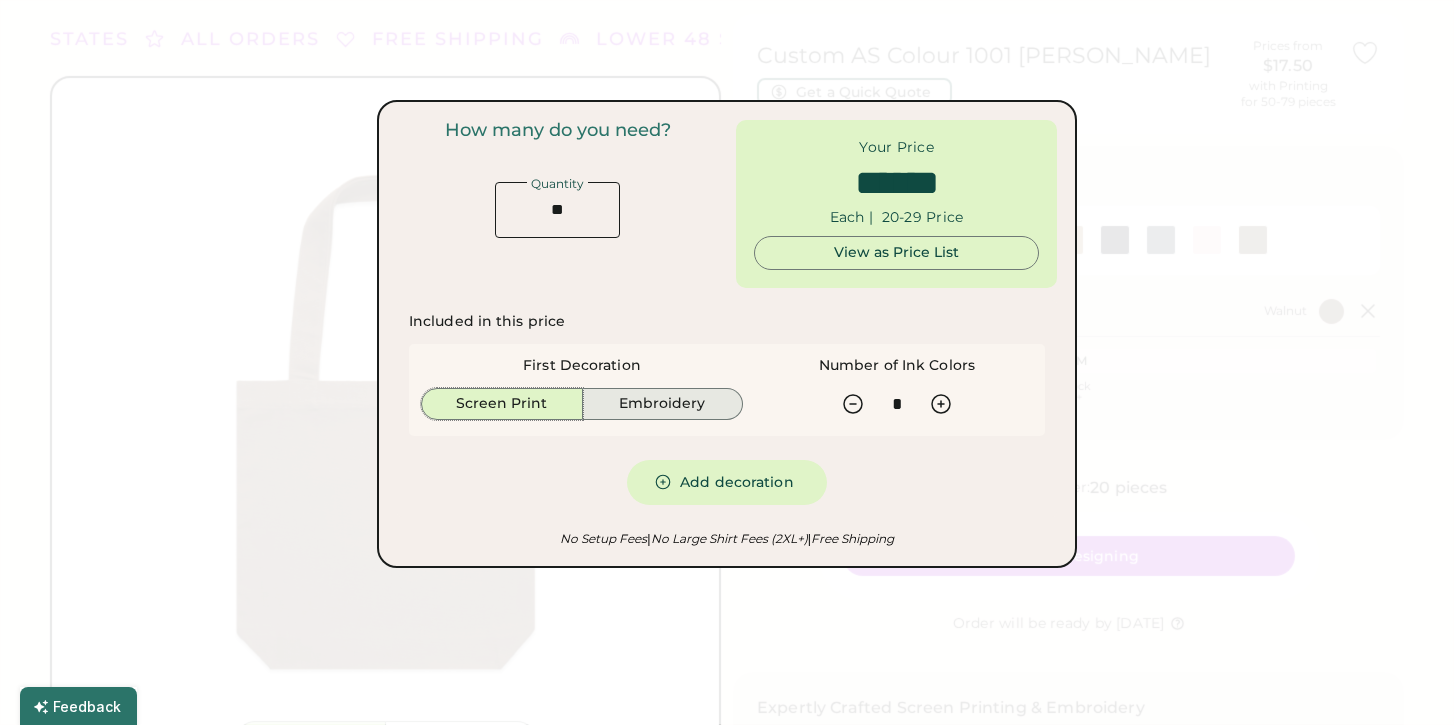 click on "Embroidery" at bounding box center [663, 404] 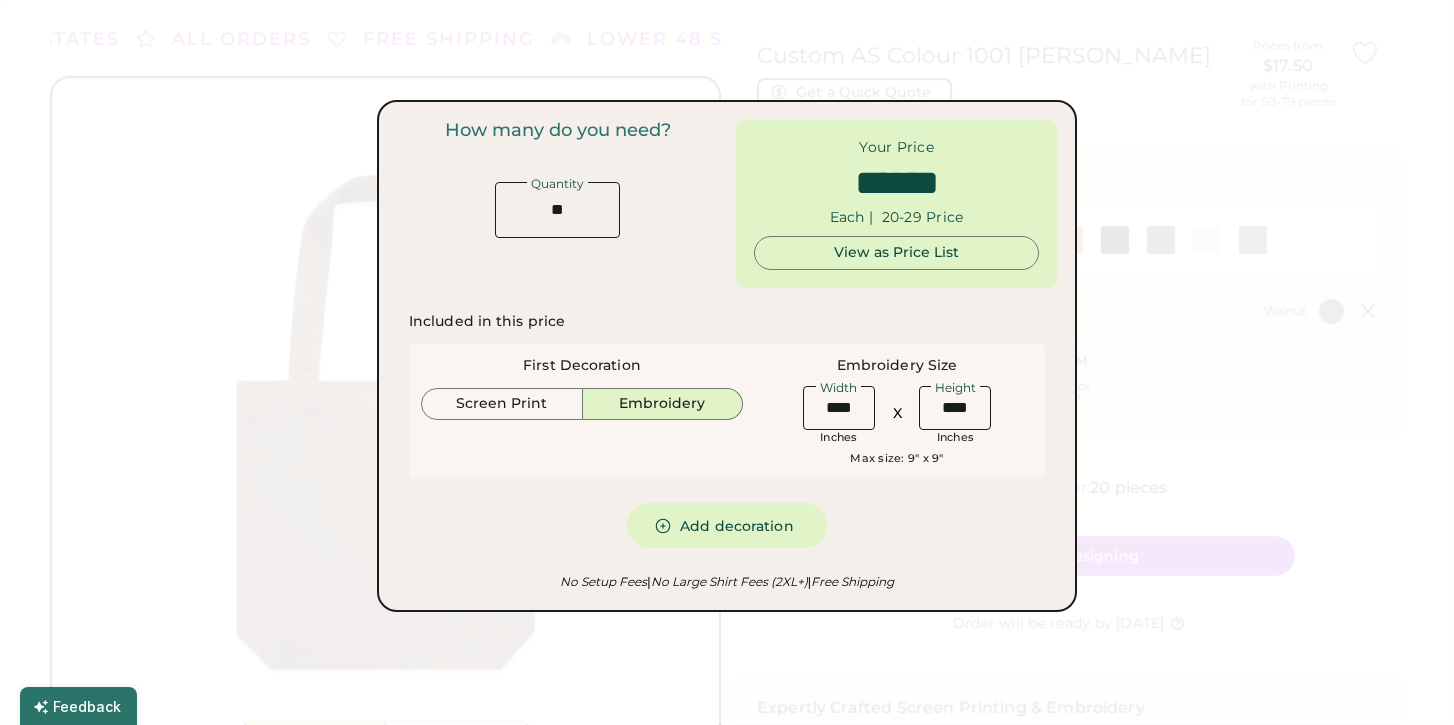 type on "******" 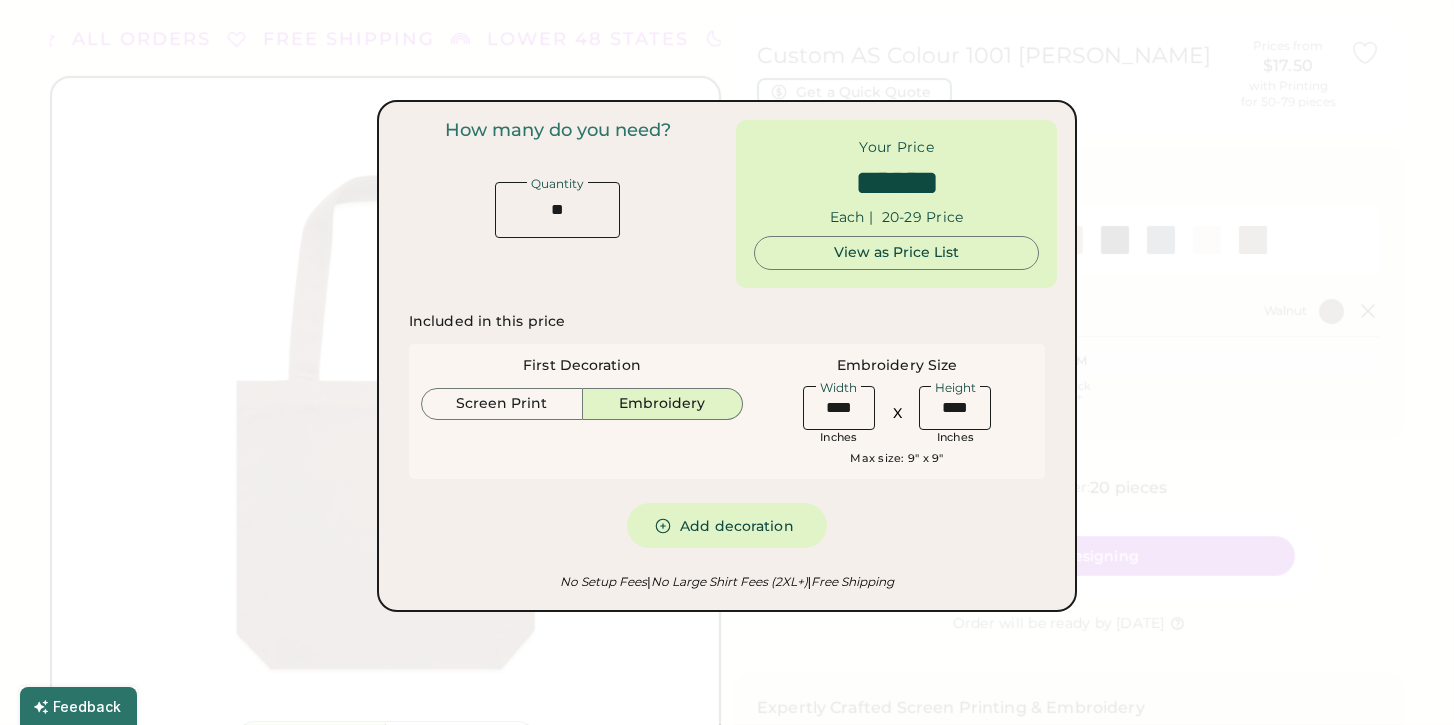 click at bounding box center [839, 408] 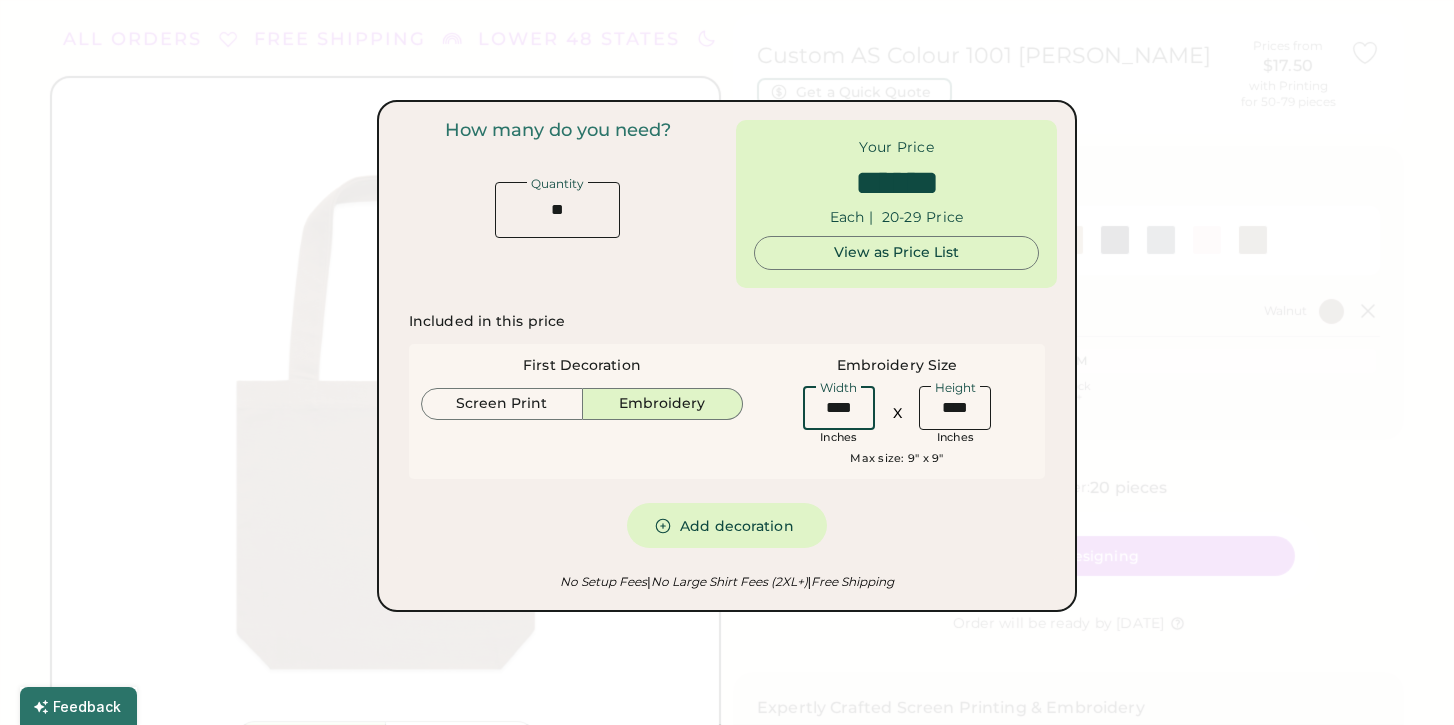 click at bounding box center [839, 408] 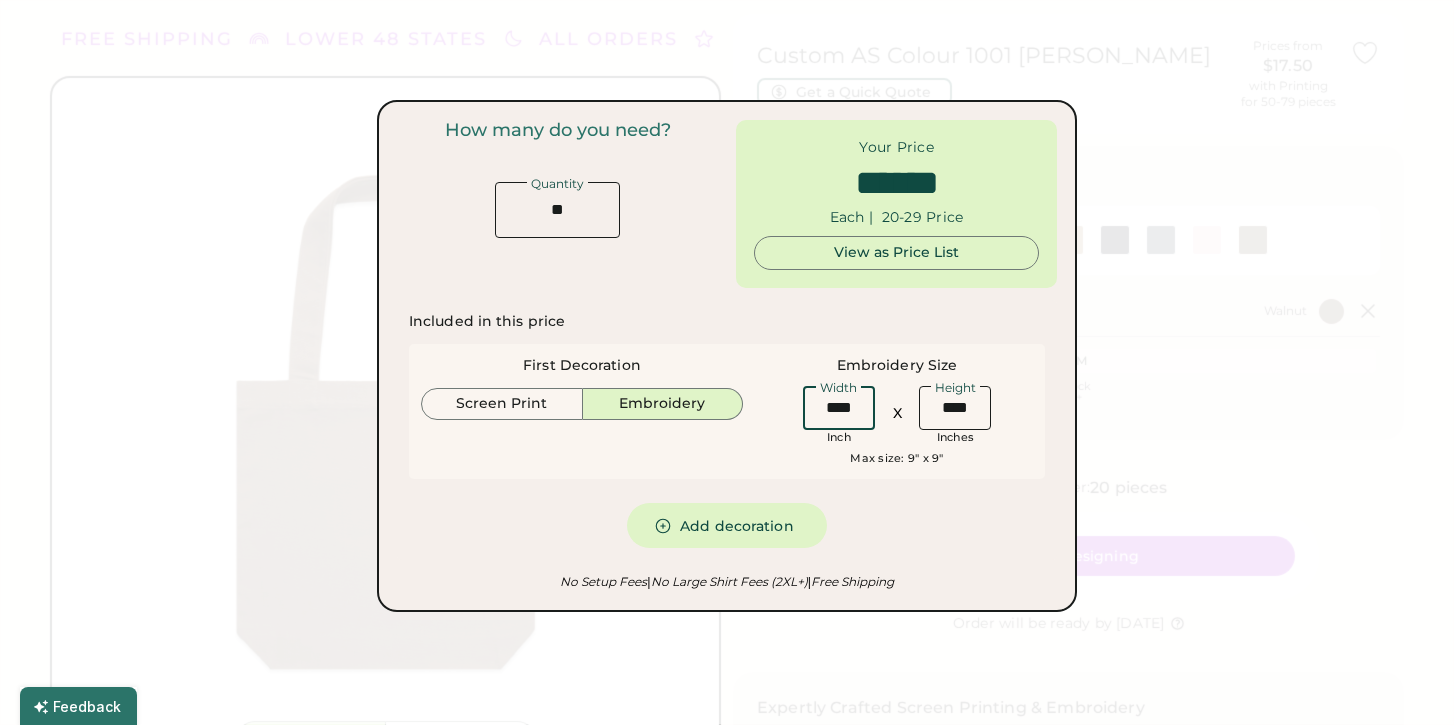 click at bounding box center (839, 408) 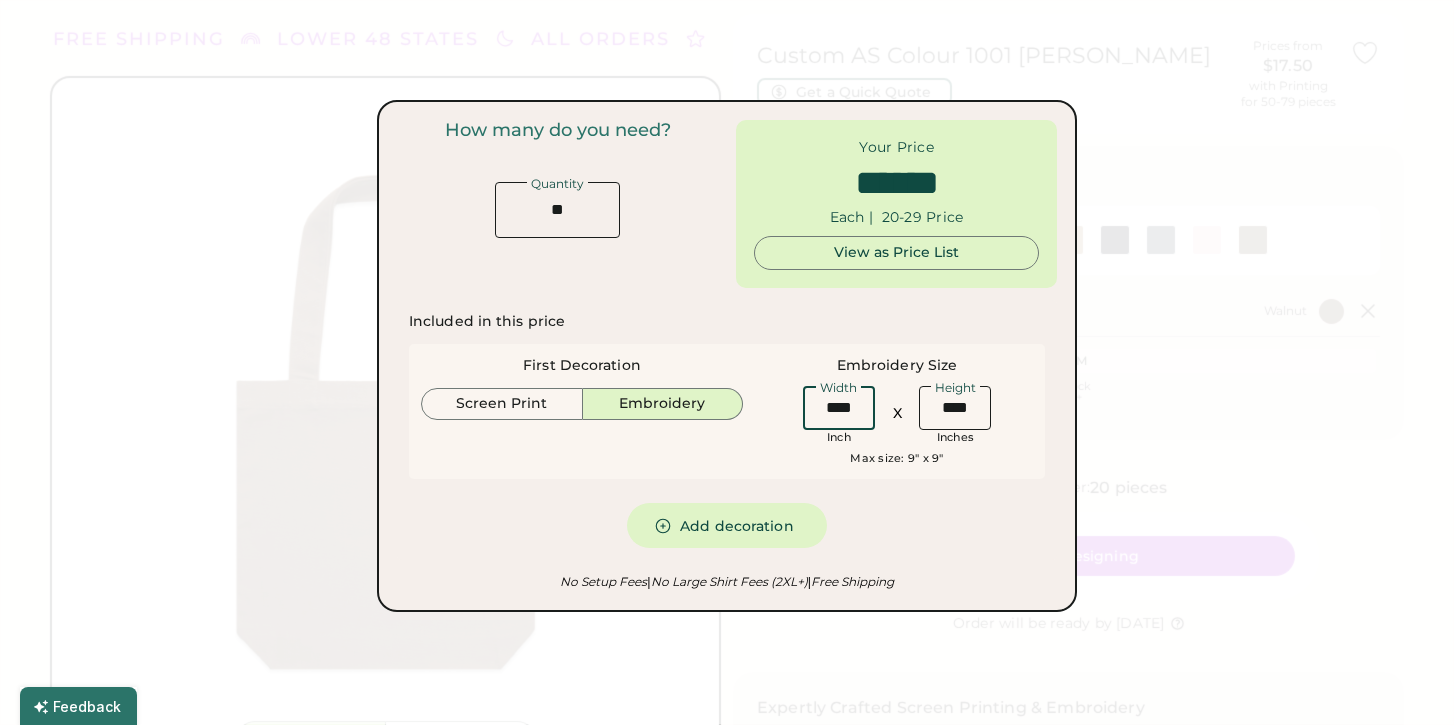 click at bounding box center [839, 408] 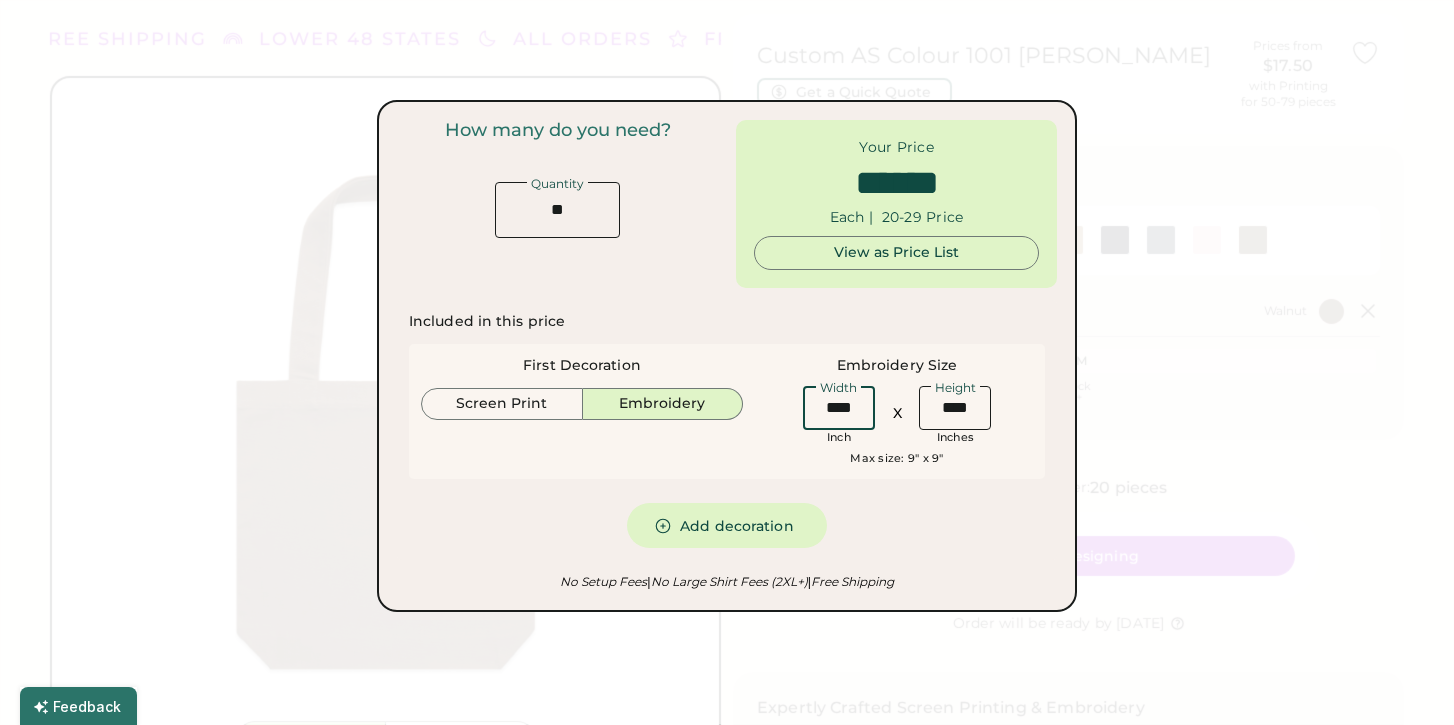type on "****" 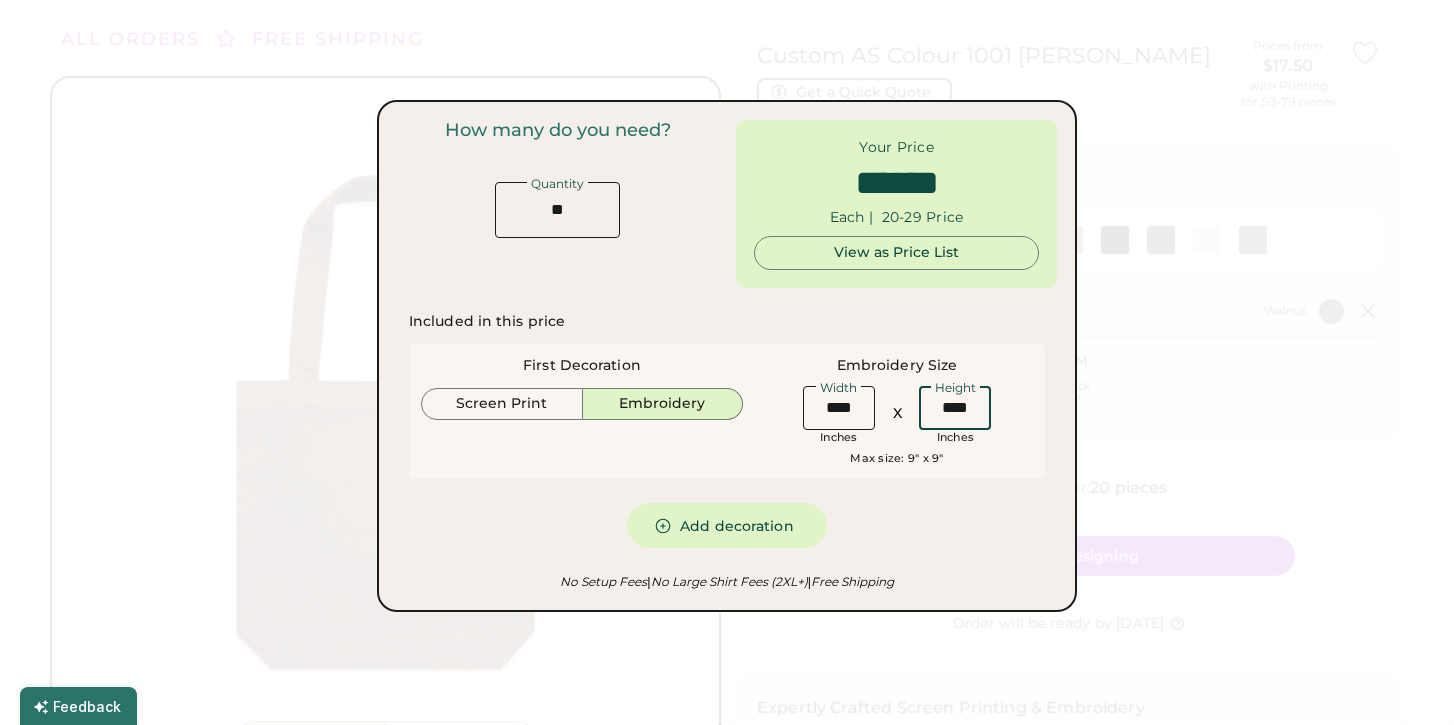 click at bounding box center [557, 210] 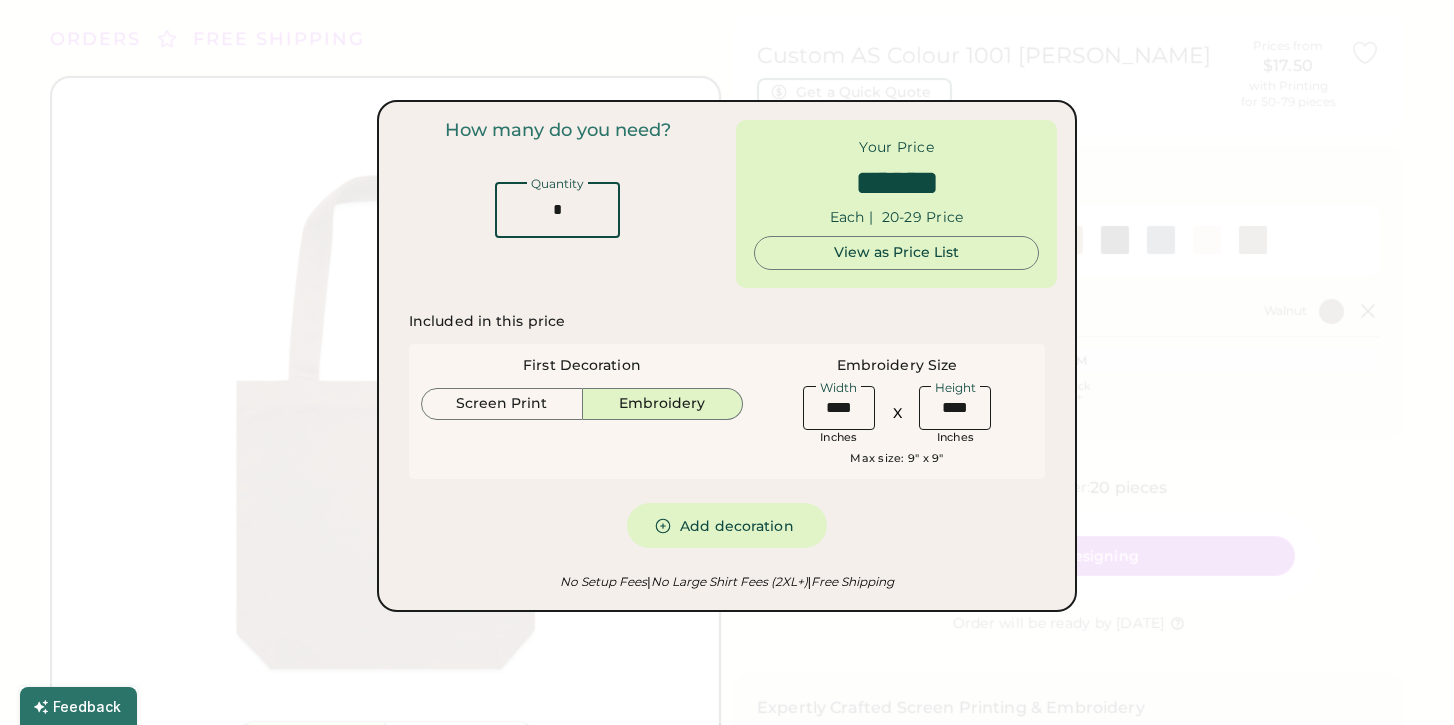 type on "**" 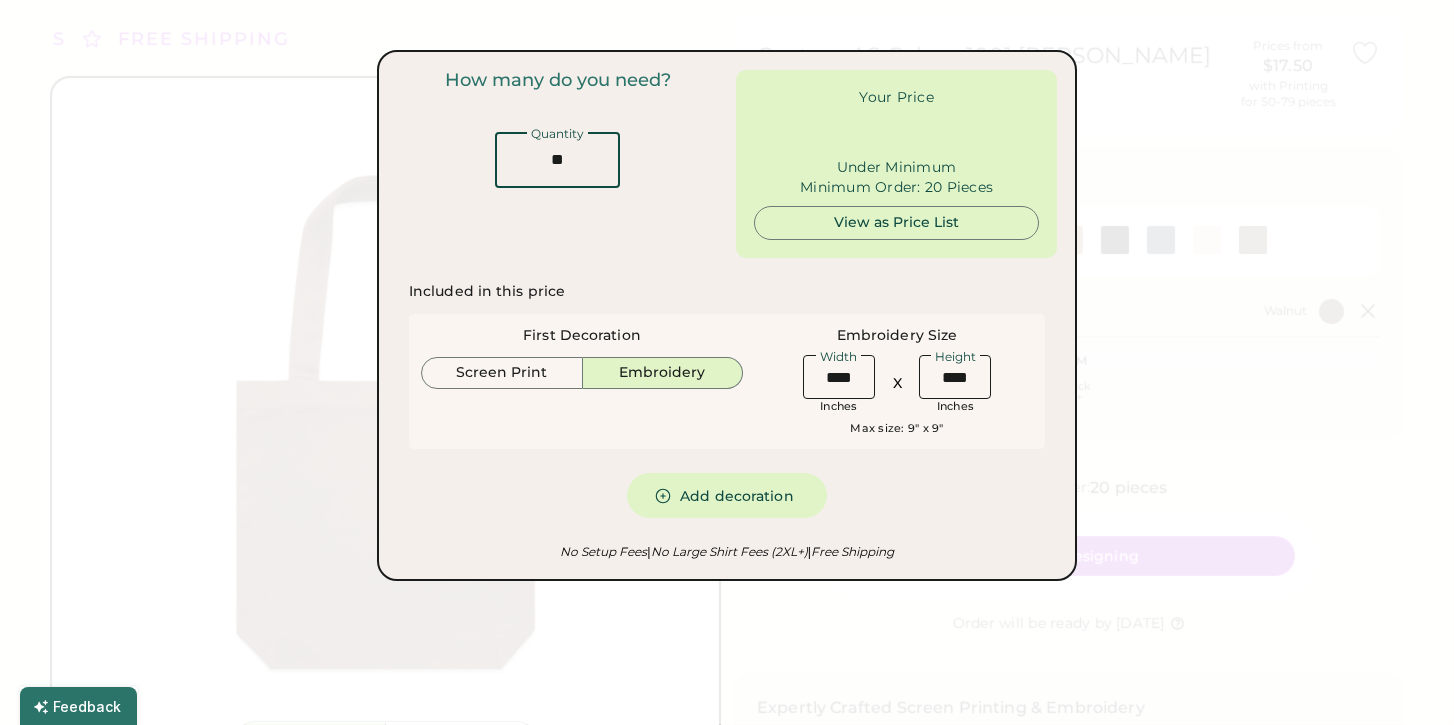 type on "******" 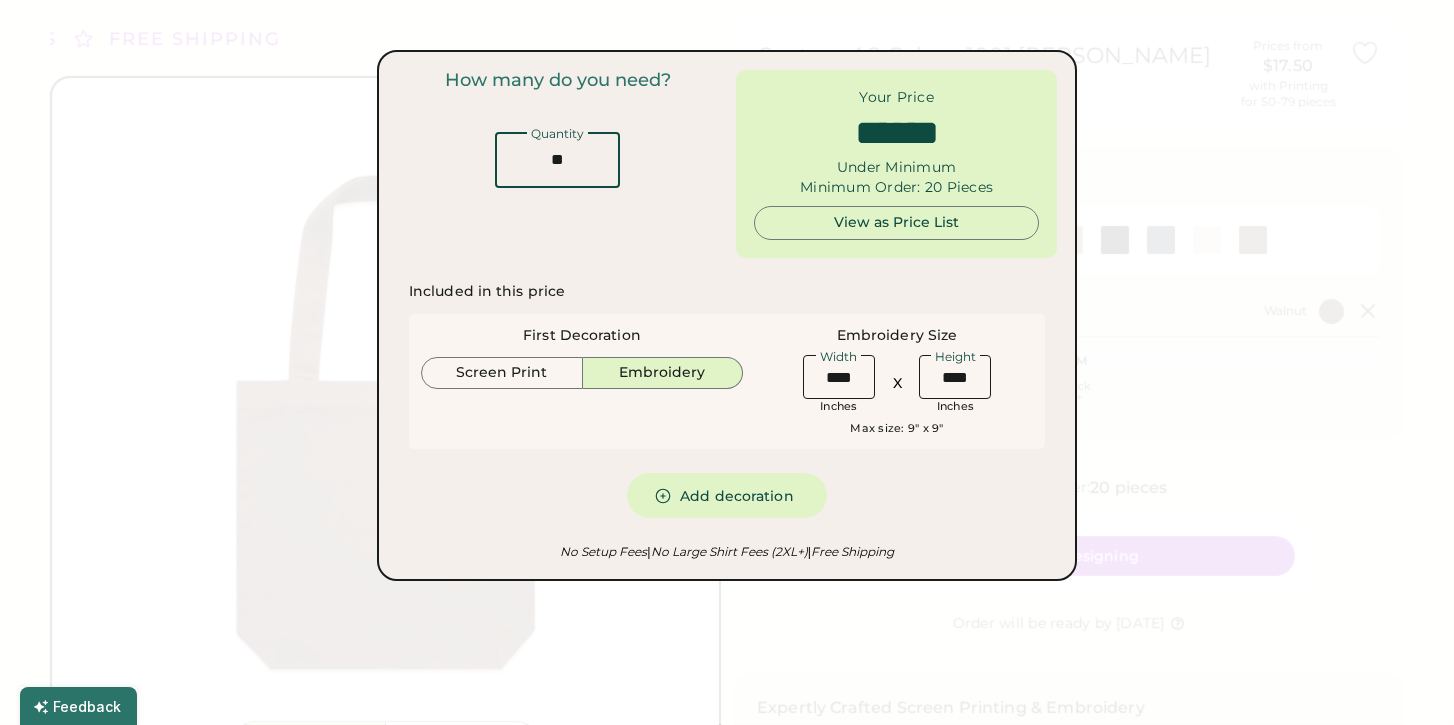 type on "**" 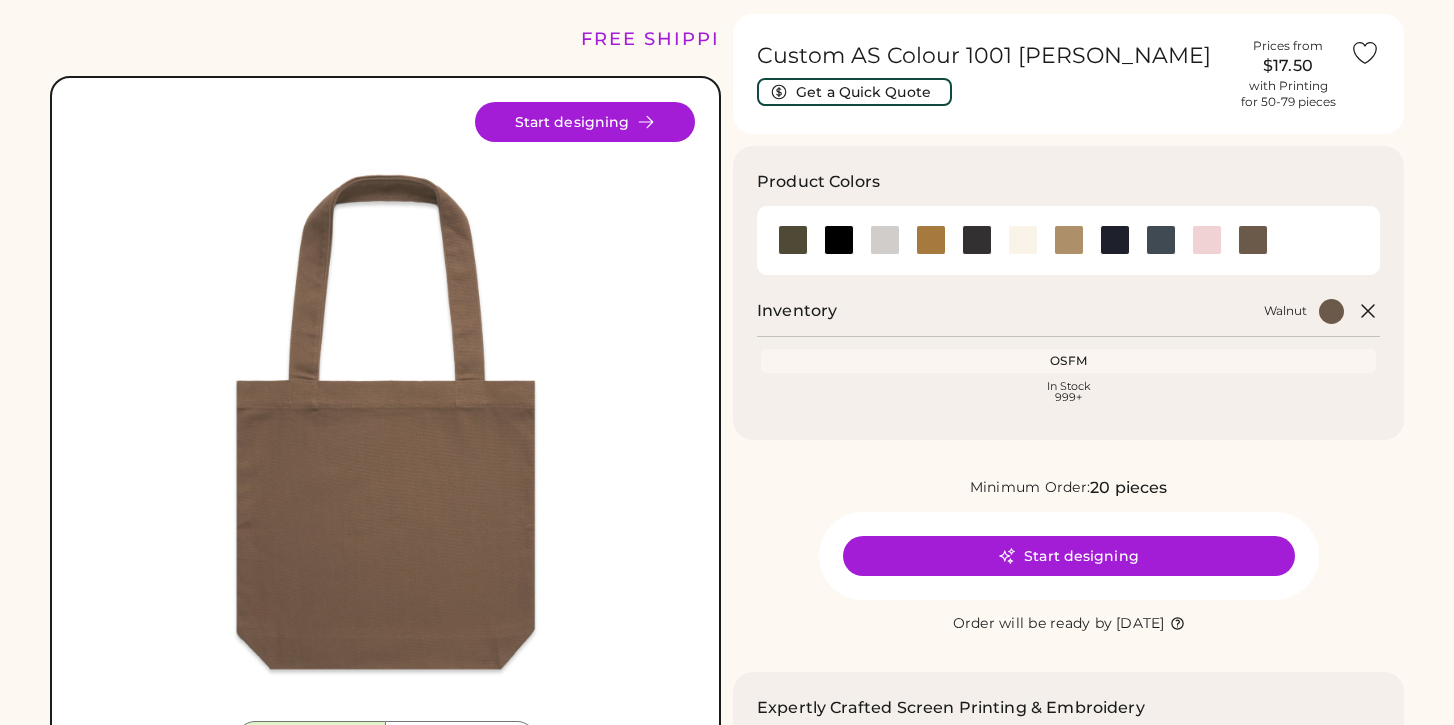 scroll, scrollTop: 61, scrollLeft: 0, axis: vertical 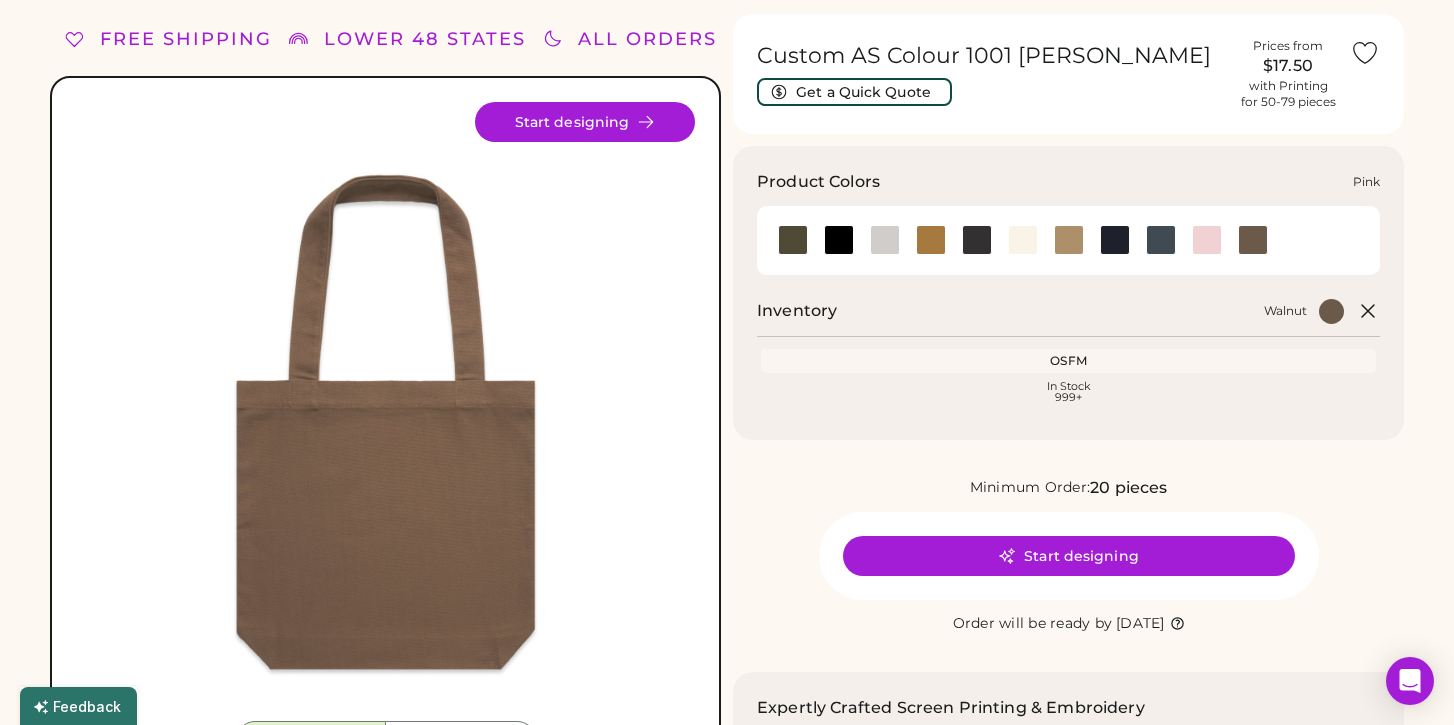 click at bounding box center (1207, 240) 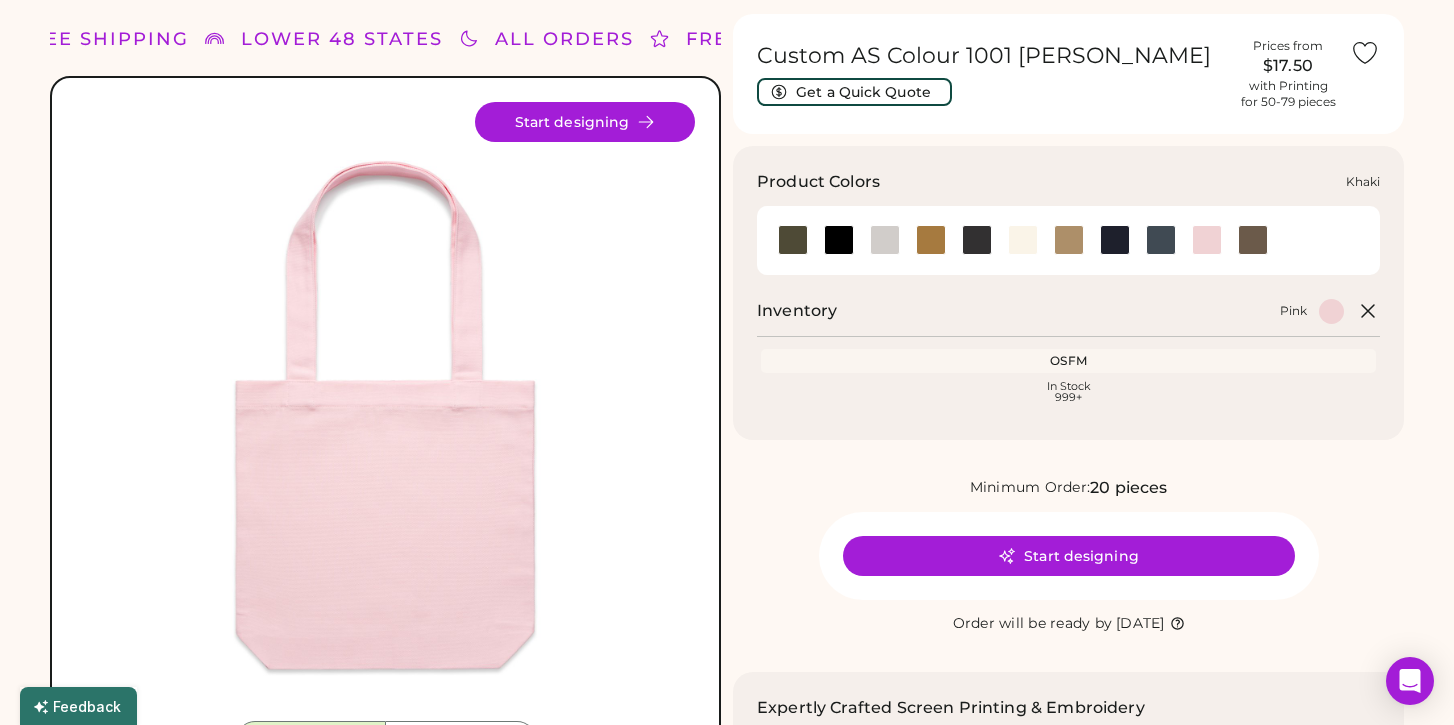 click at bounding box center [1069, 240] 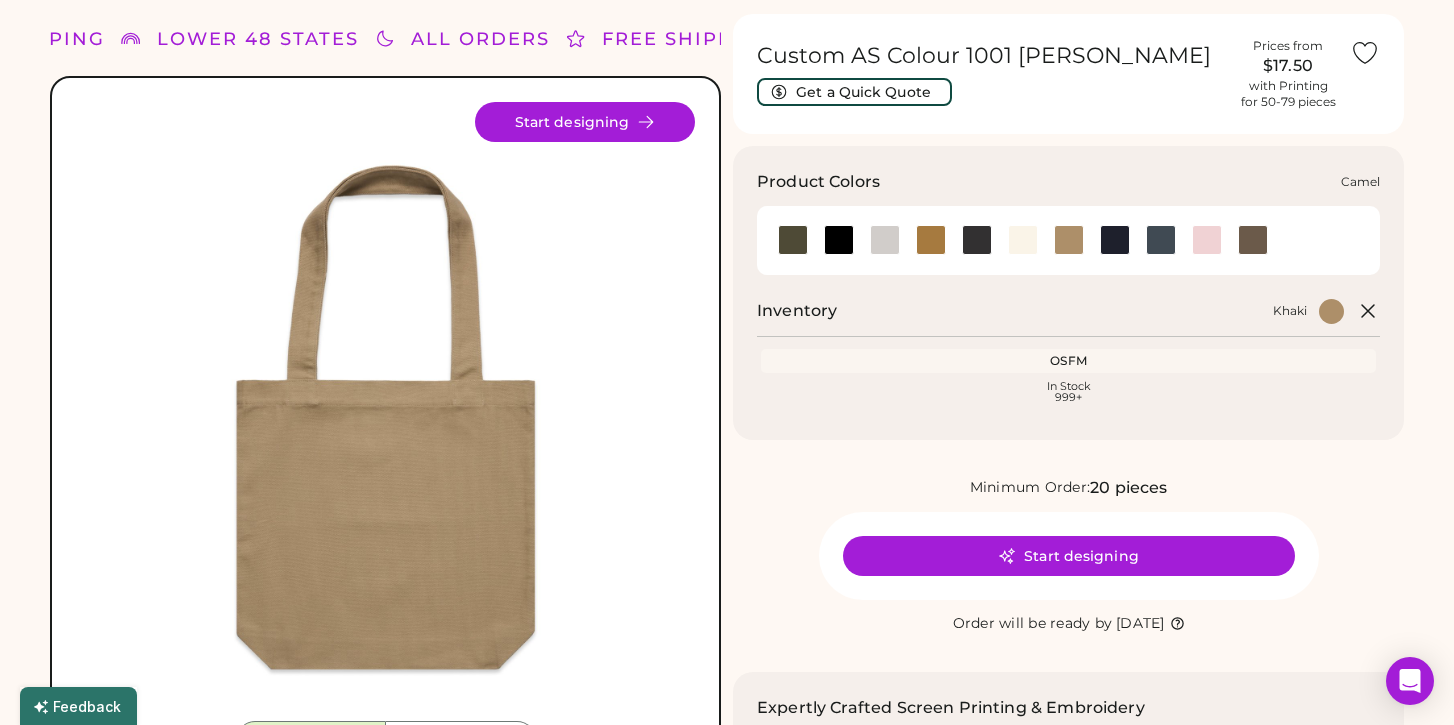 click at bounding box center (931, 240) 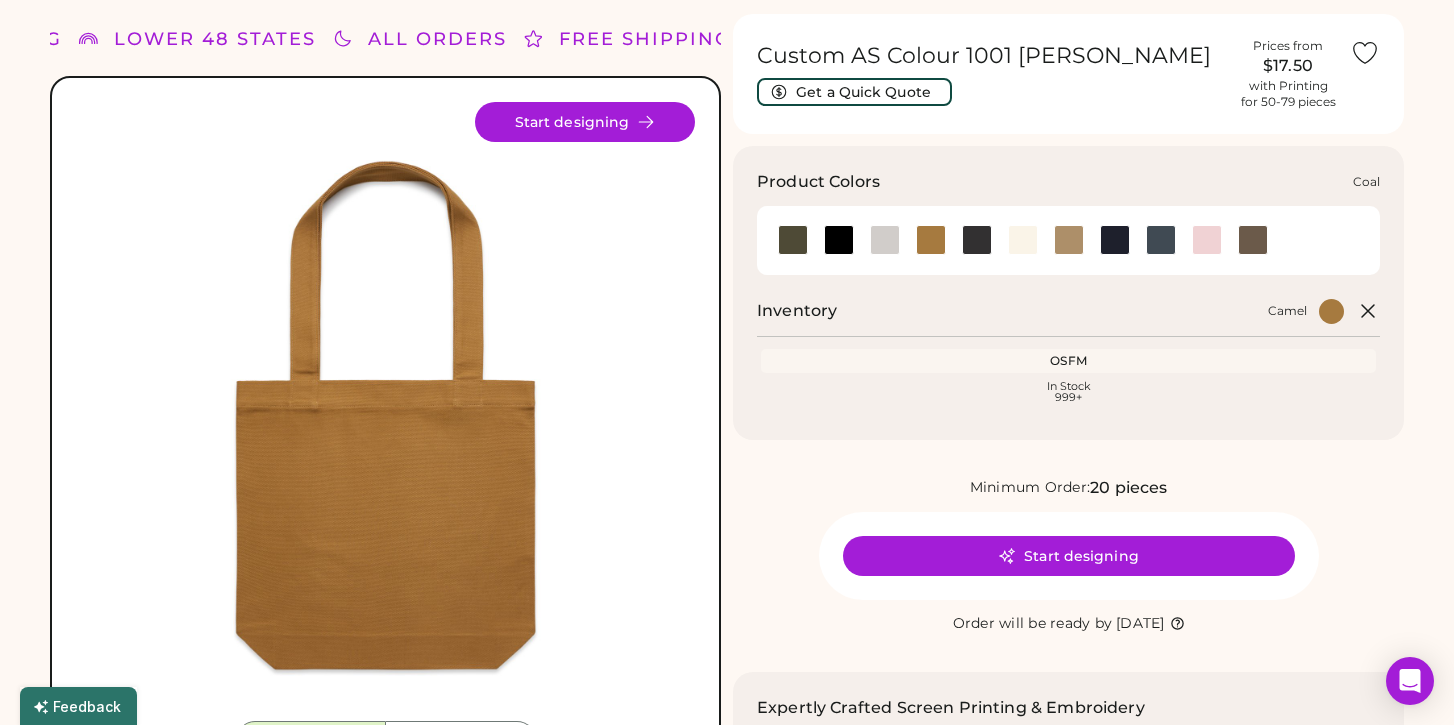click at bounding box center [976, 240] 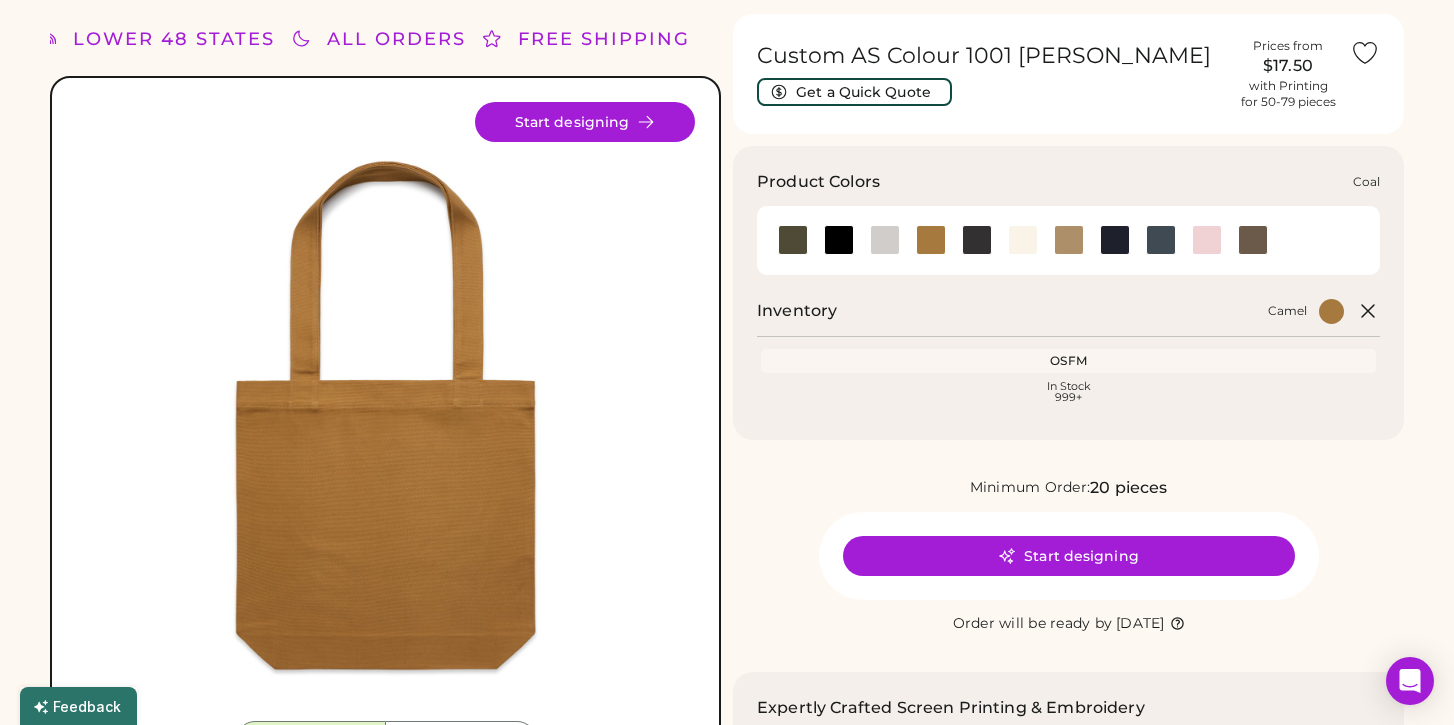 click at bounding box center (977, 240) 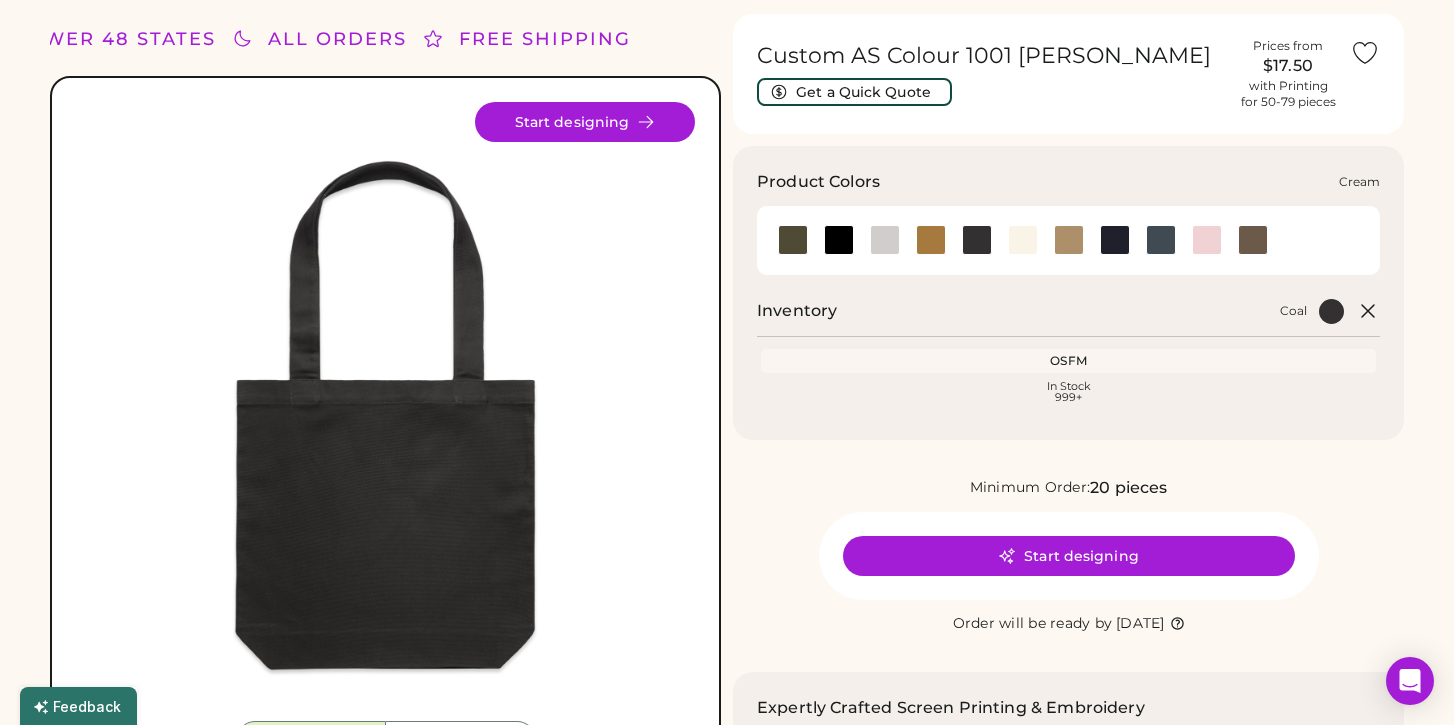 click at bounding box center (1023, 240) 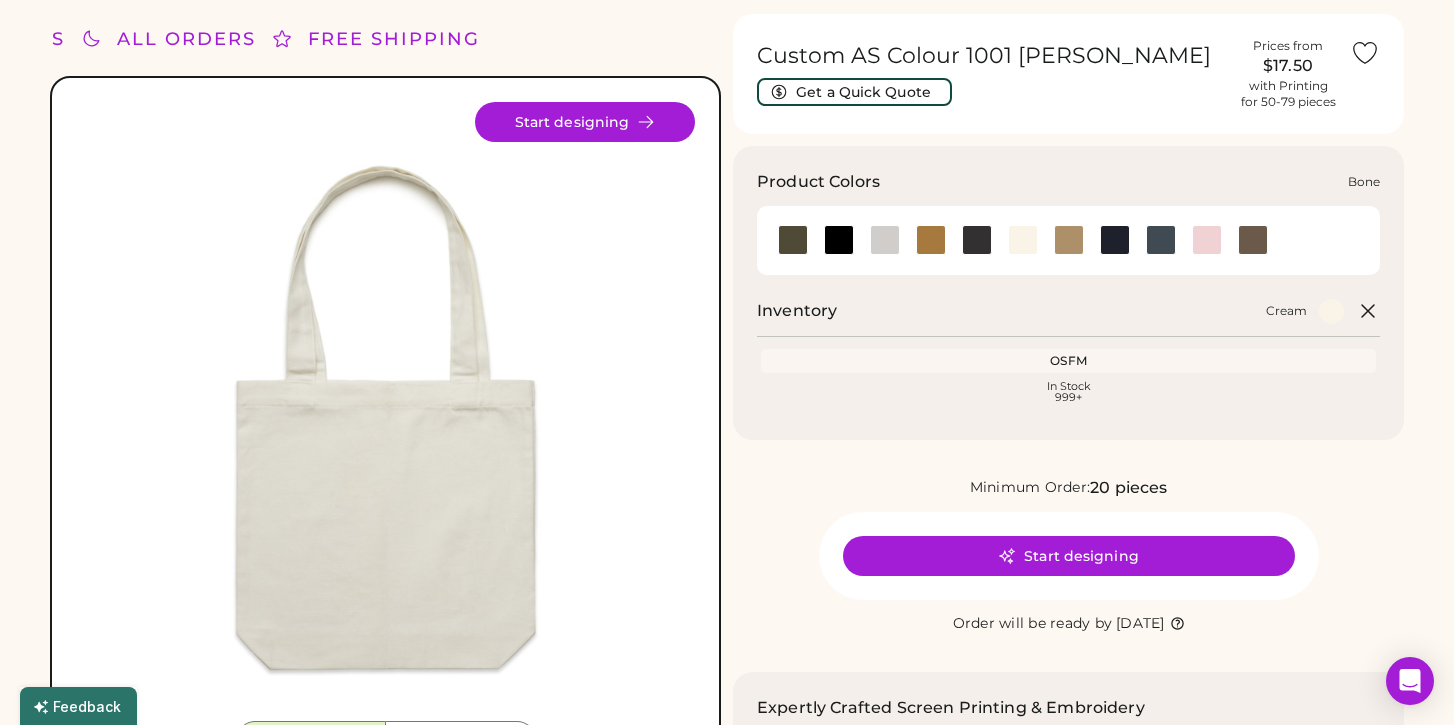 click at bounding box center [885, 240] 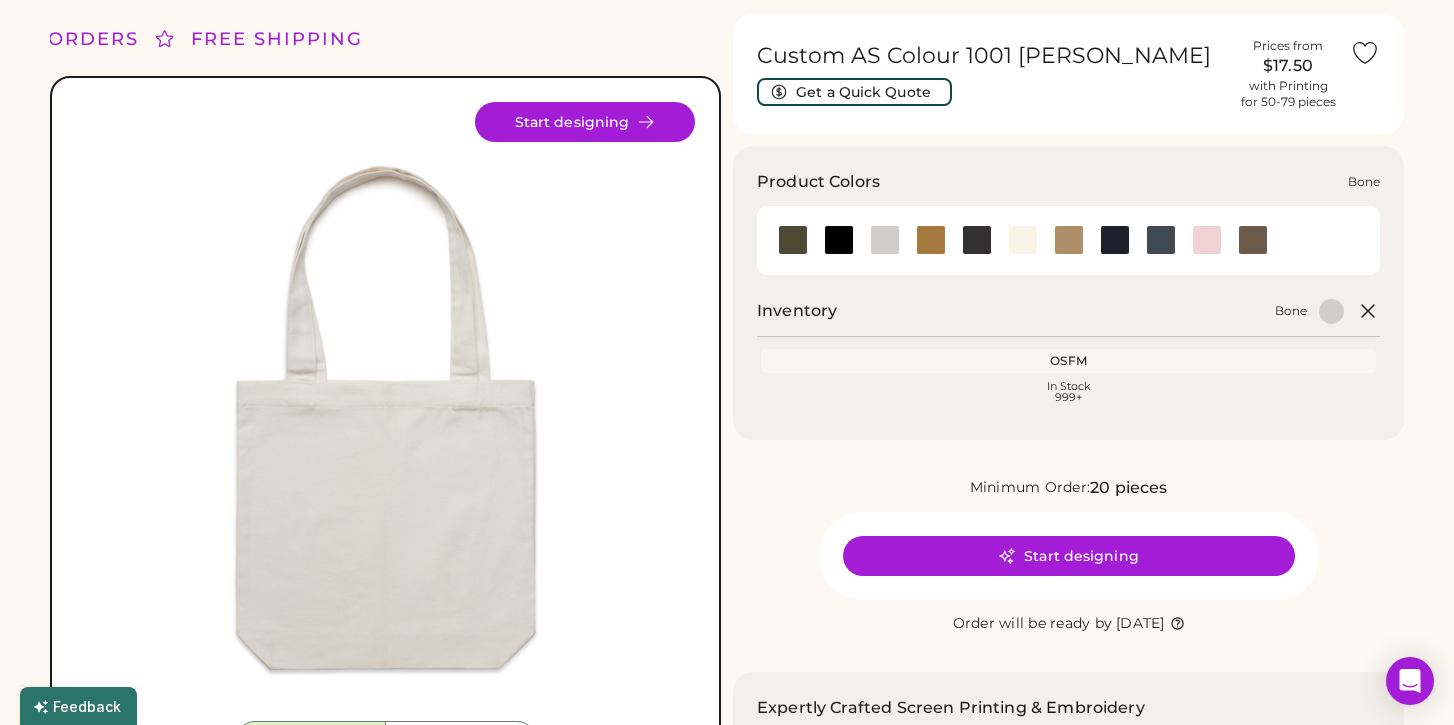 click at bounding box center [885, 240] 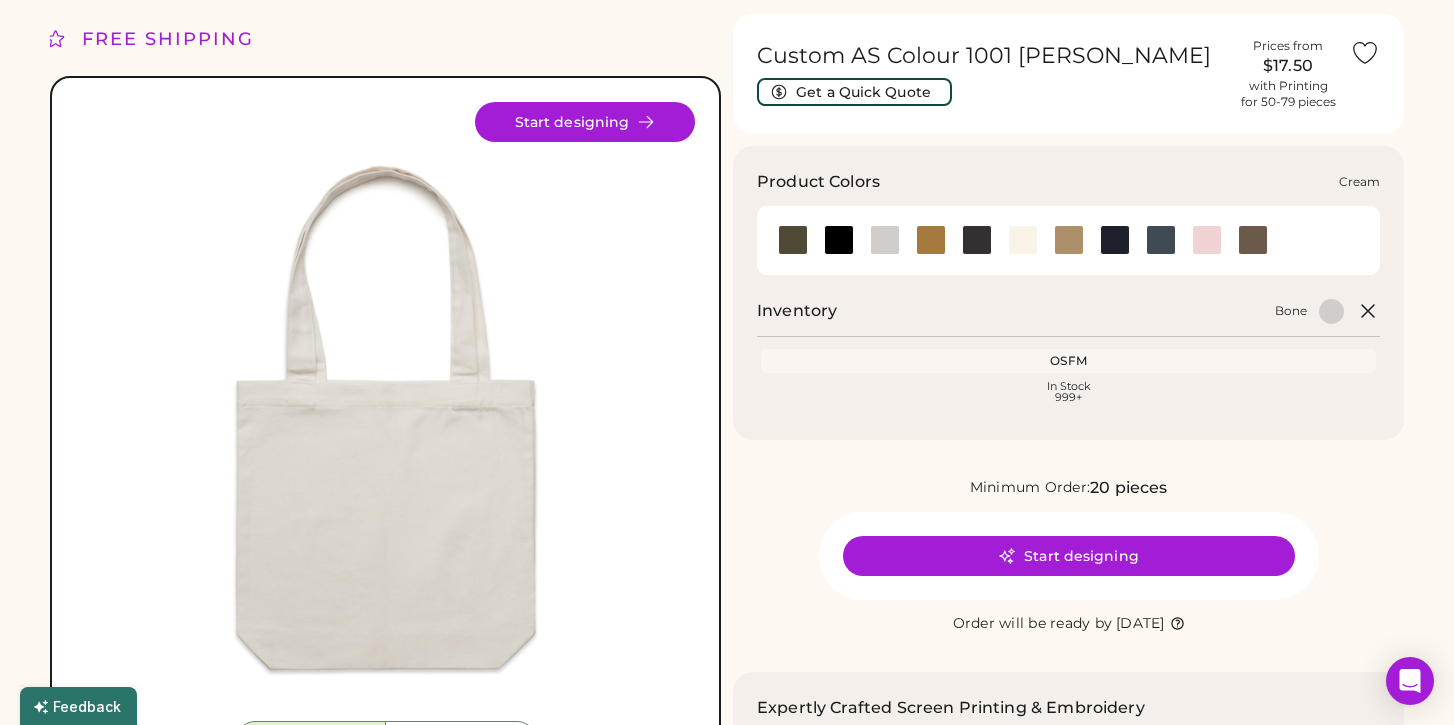 click at bounding box center [1023, 240] 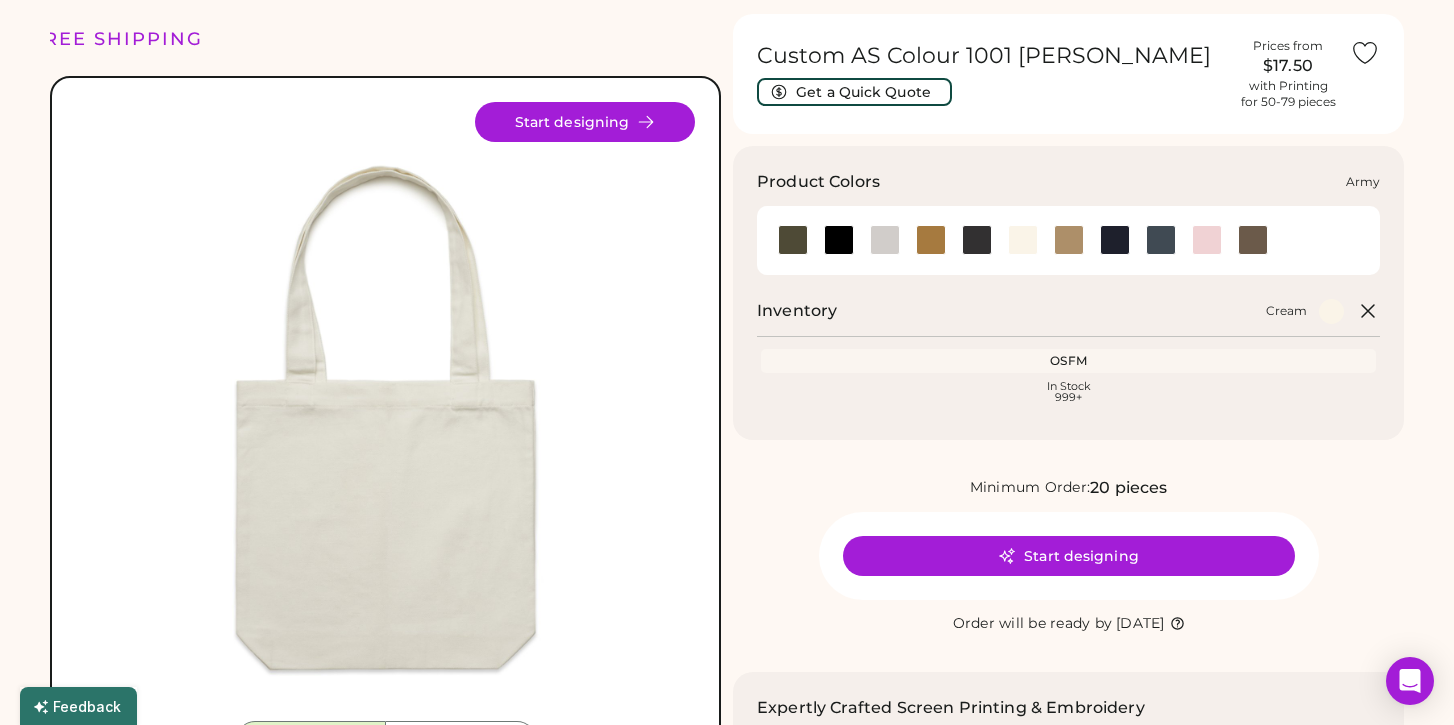 click at bounding box center (793, 240) 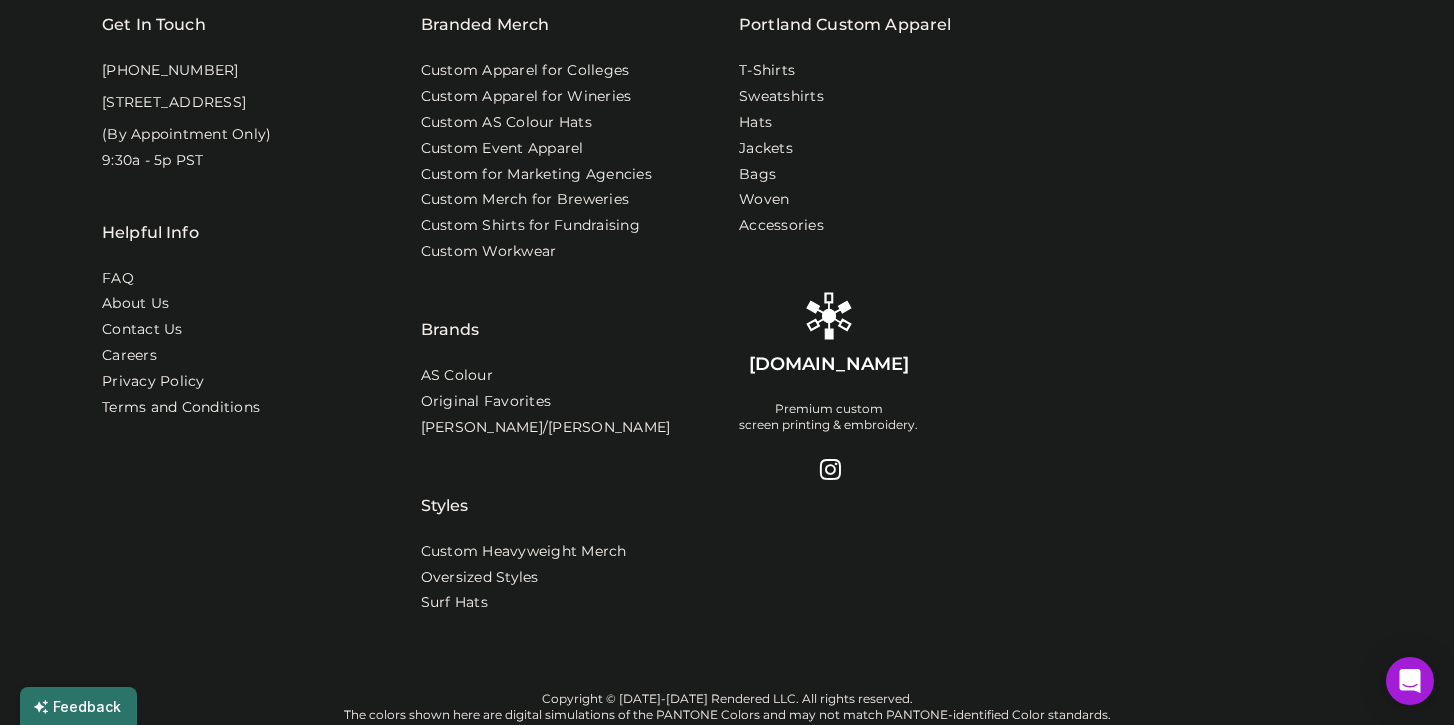 scroll, scrollTop: 1427, scrollLeft: 0, axis: vertical 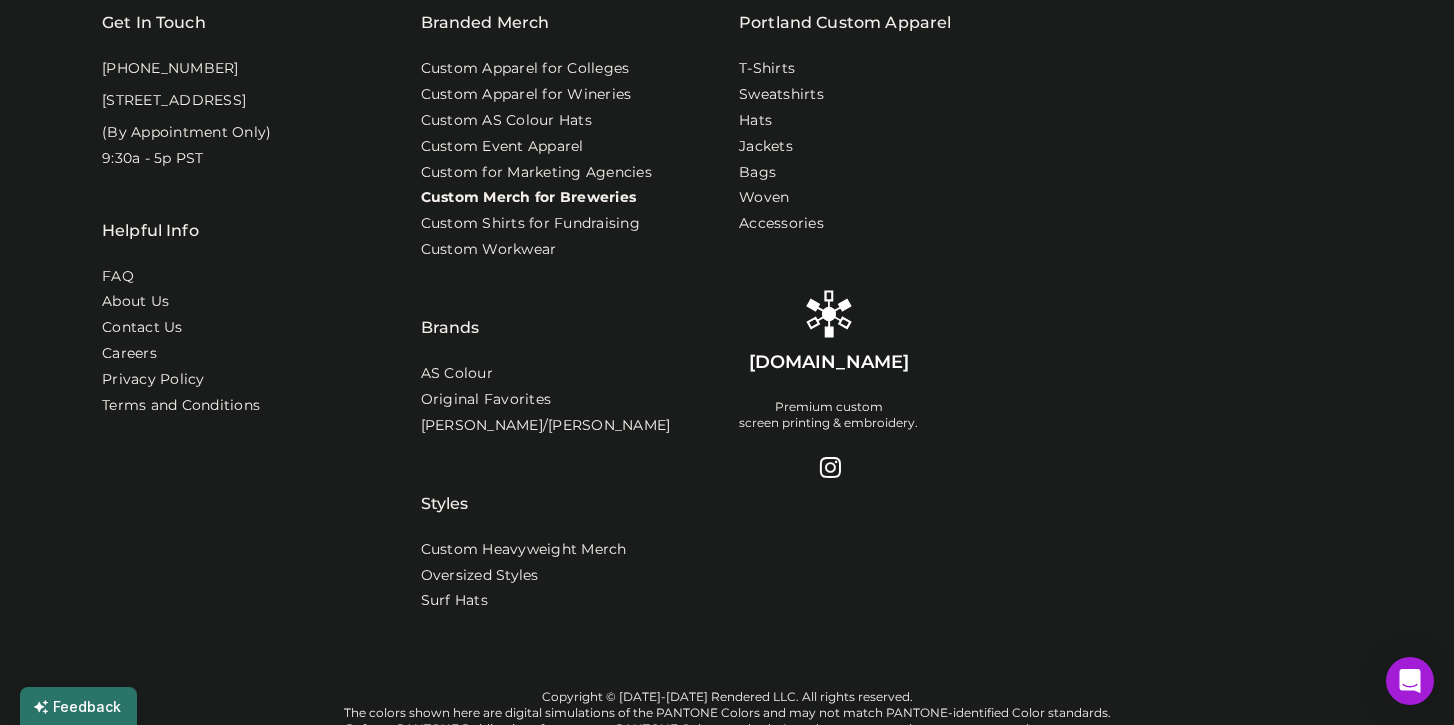 click on "Custom Merch for Breweries" at bounding box center [529, 198] 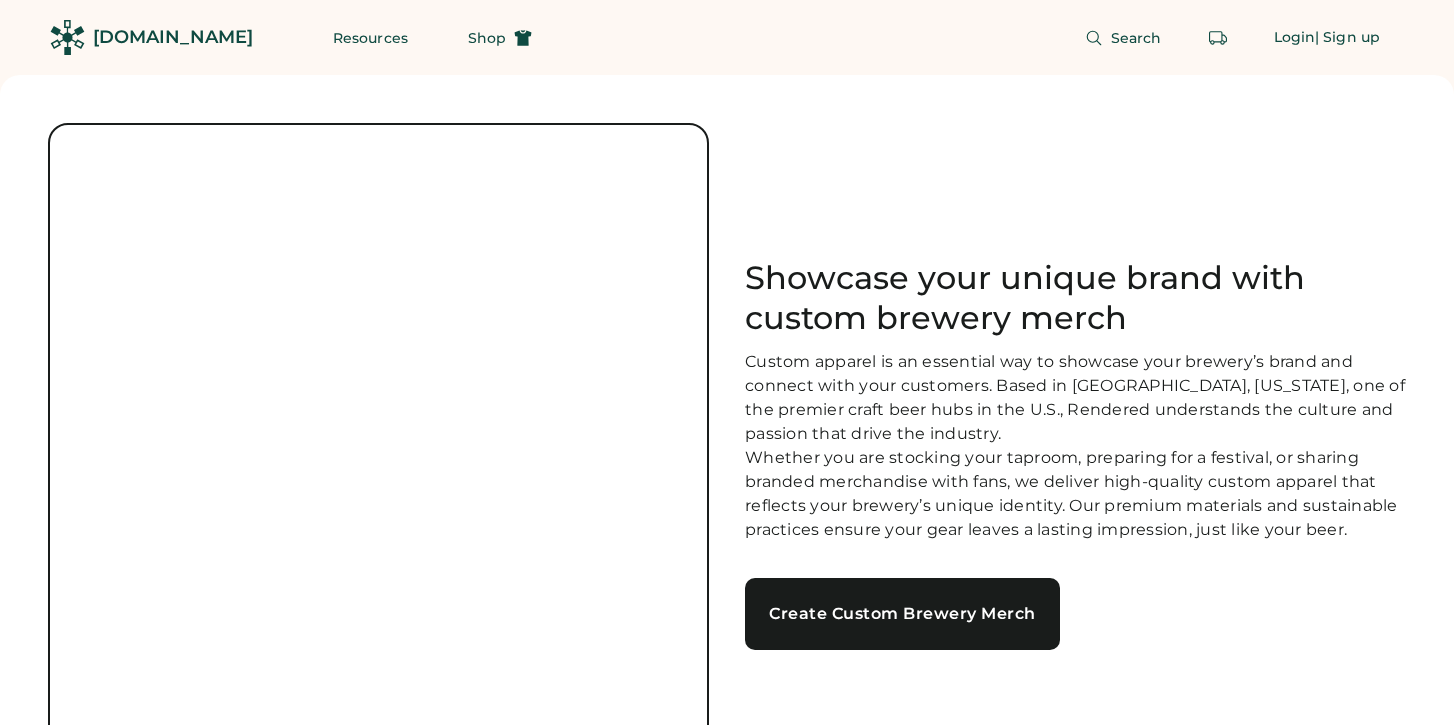scroll, scrollTop: 0, scrollLeft: 0, axis: both 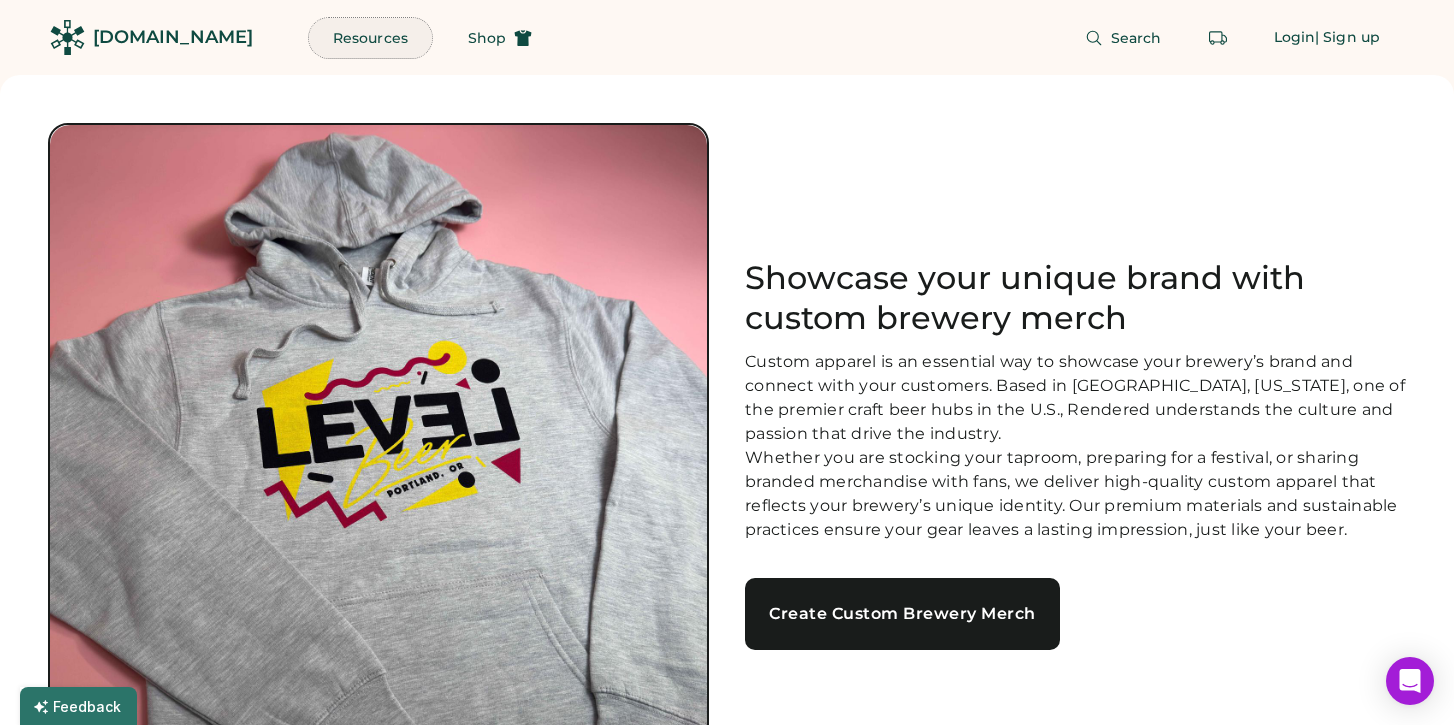 click on "Resources" at bounding box center (370, 38) 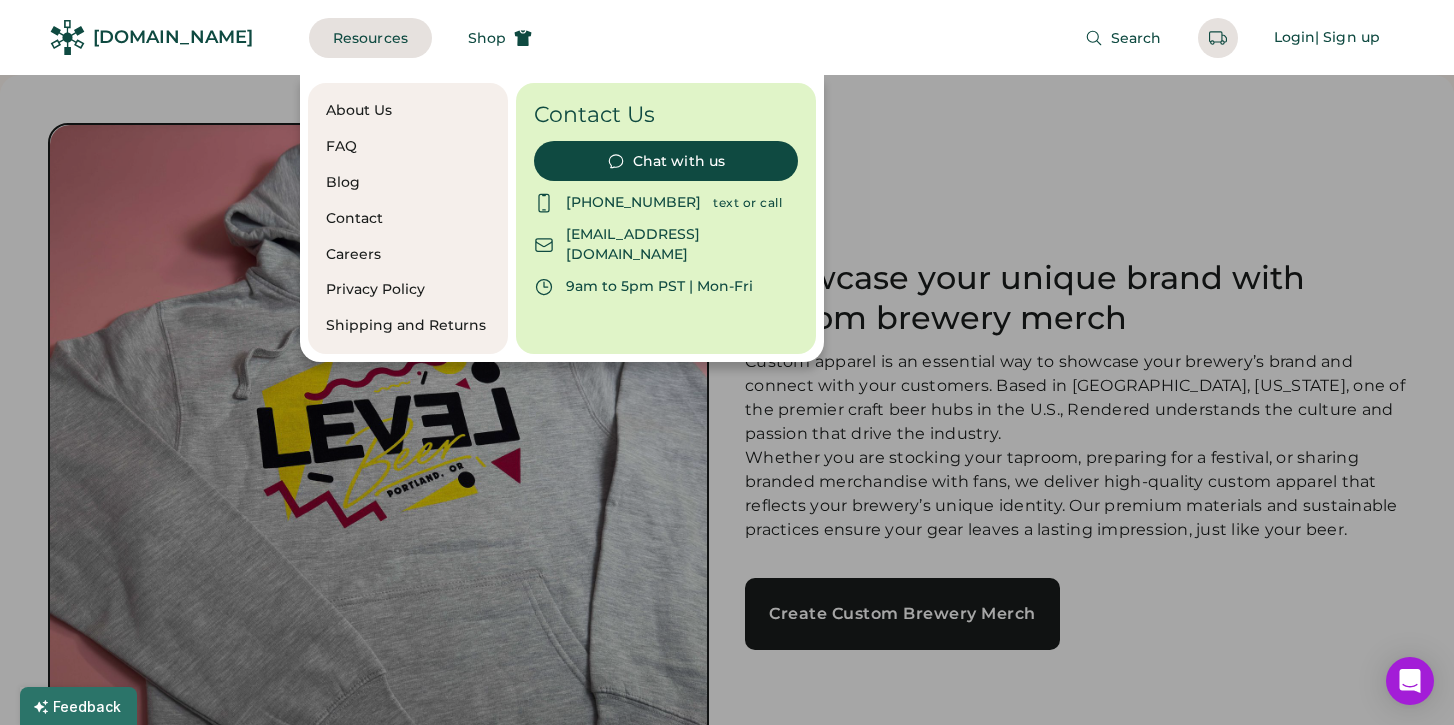 click on "Careers" at bounding box center [408, 255] 